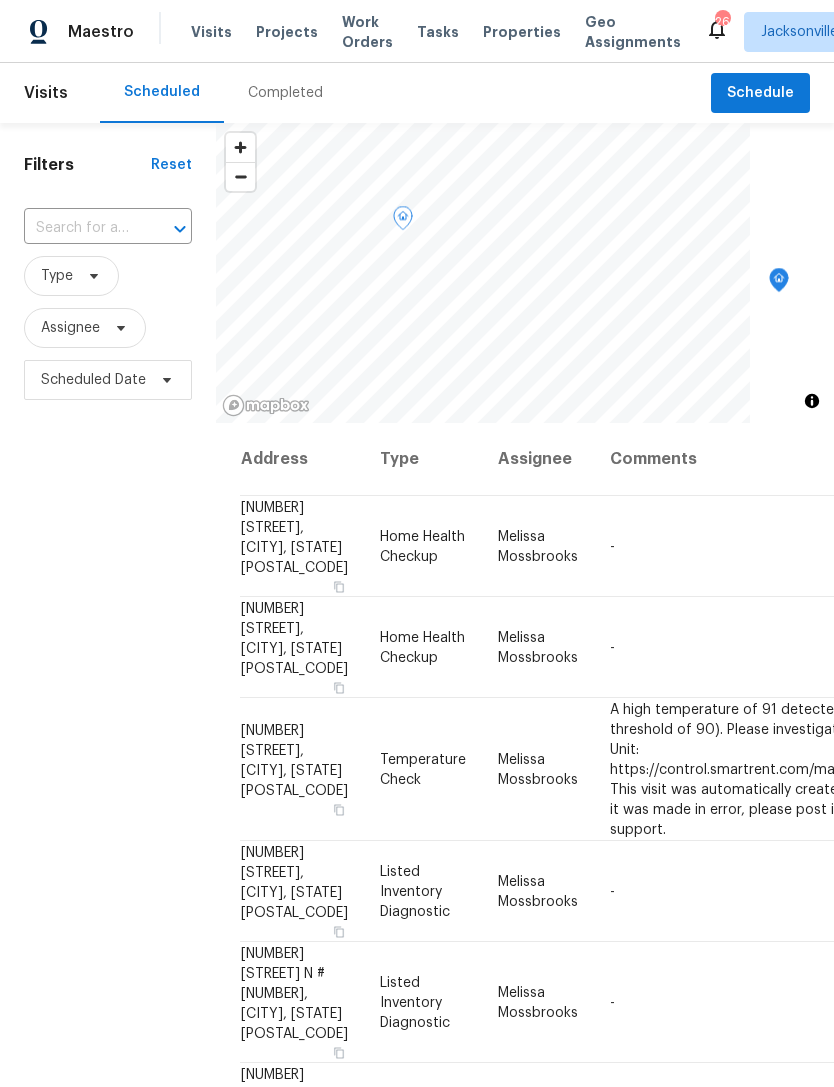 scroll, scrollTop: 0, scrollLeft: 0, axis: both 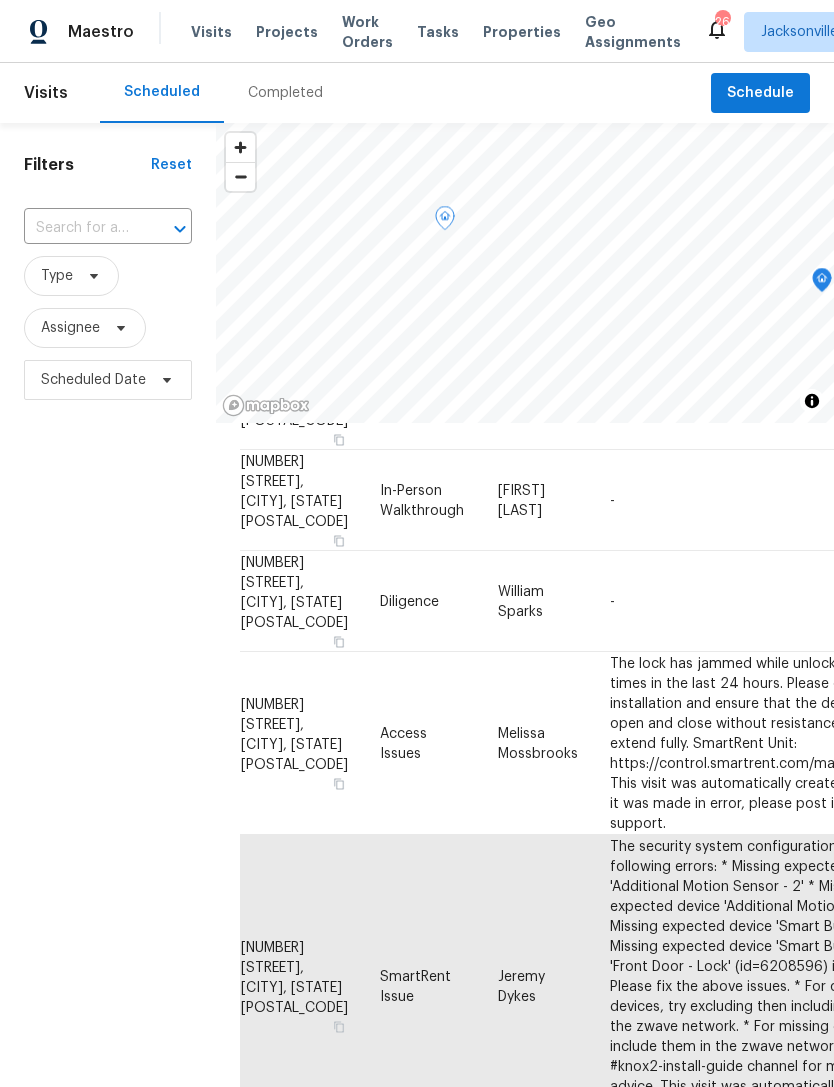 click on "Properties" at bounding box center [522, 32] 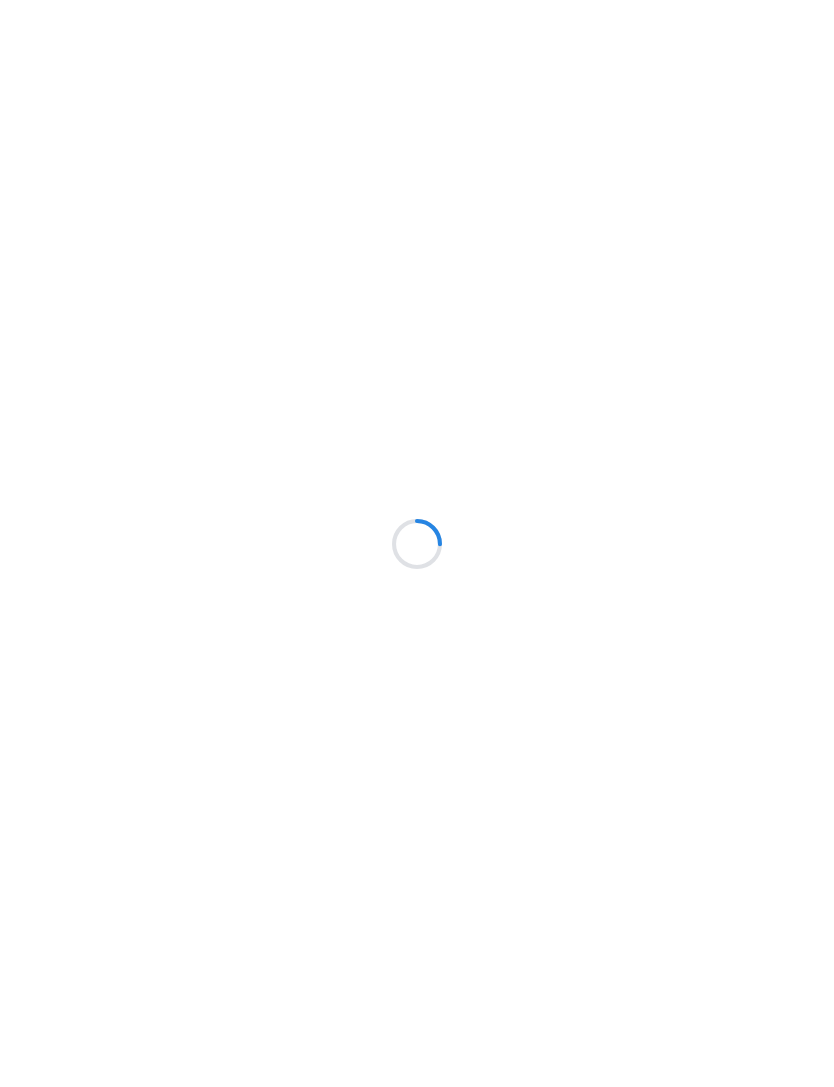 scroll, scrollTop: 0, scrollLeft: 0, axis: both 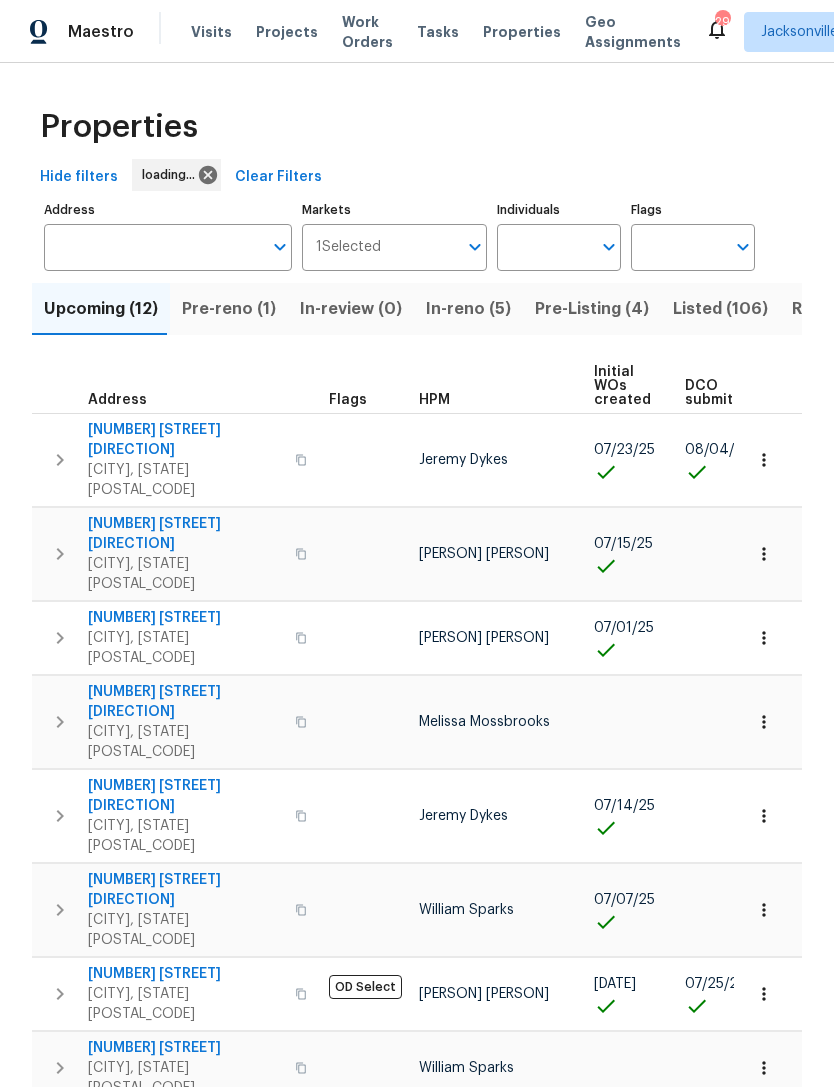 click on "Upcoming (12) Pre-reno (1) In-review (0) In-reno (5) Pre-Listing (4) Listed (106) Resale (33) Done (1548) Unknown (0) Address Flags HPM Initial WOs created DCO submitted DCO complete D0W complete Scheduled COE Scheduled LCO Ready Date 8549 Star Leaf Rd N Jacksonville, FL 32210 Jeremy Dykes 07/23/25 08/04/25 08/04/25 08/05/25 08/05/25 08/06/25 2428 Cold Stream Ln Green Cove Springs, FL 32043 David Puente Yanes 07/15/25 08/07/25 08/08/25 2058 Manucy Ct Middleburg, FL 32068 David Puente Yanes 07/01/25 08/08/25 08/11/25 680 Lady Lake Rd W Jacksonville, FL 32218 Melissa Mossbrooks 08/11/25 08/12/25 6899 Clinton Corners Dr W Jacksonville, FL 32222 Jeremy Dykes 07/14/25 08/13/25 08/14/25 5453 S Bend Cir N Jacksonville, FL 32207 William Sparks 07/07/25 08/15/25 08/18/25 2070 Tickford St Middleburg, FL 32068 OD Select David Puente Yanes 07/08/25 07/25/25 07/25/25 08/15/25 08/18/25 12238 Bayonne St Jacksonville, FL 32224 William Sparks 08/18/25 08/19/25 3871 Dalry Dr Jacksonville, FL 32246 William Sparks 08/20/25 Prev" at bounding box center [417, 871] 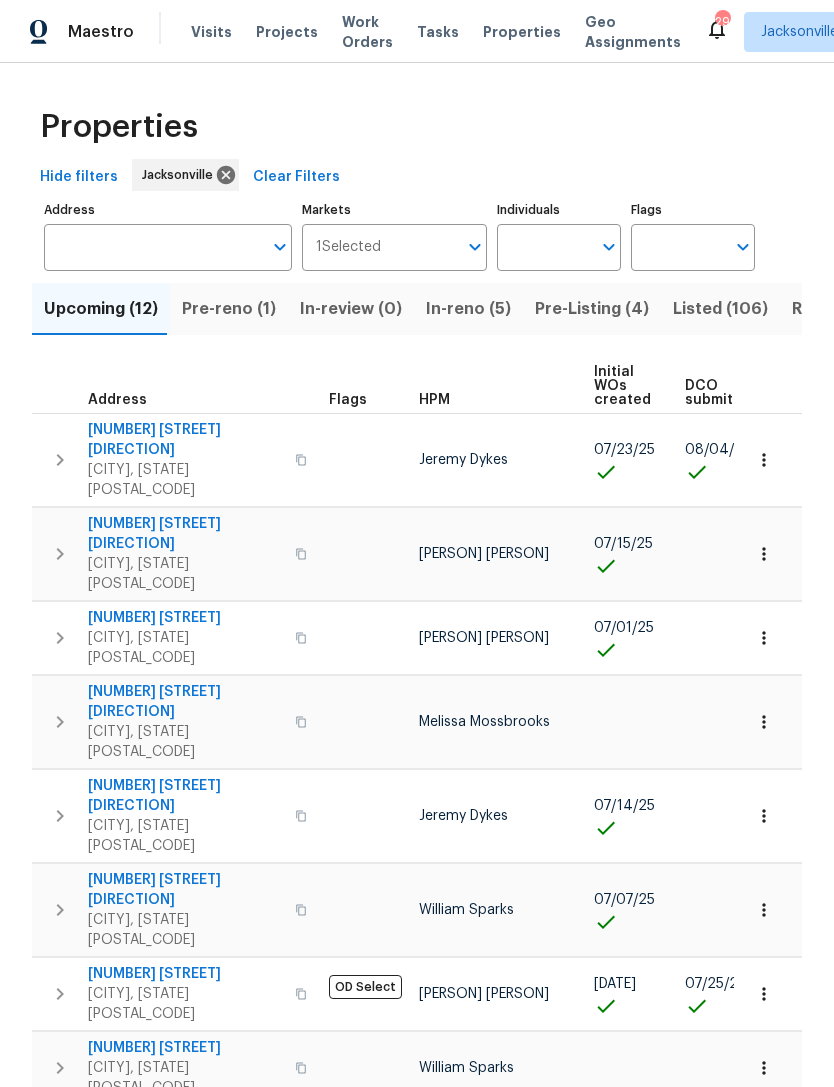 click on "Pre-reno (1)" at bounding box center (229, 309) 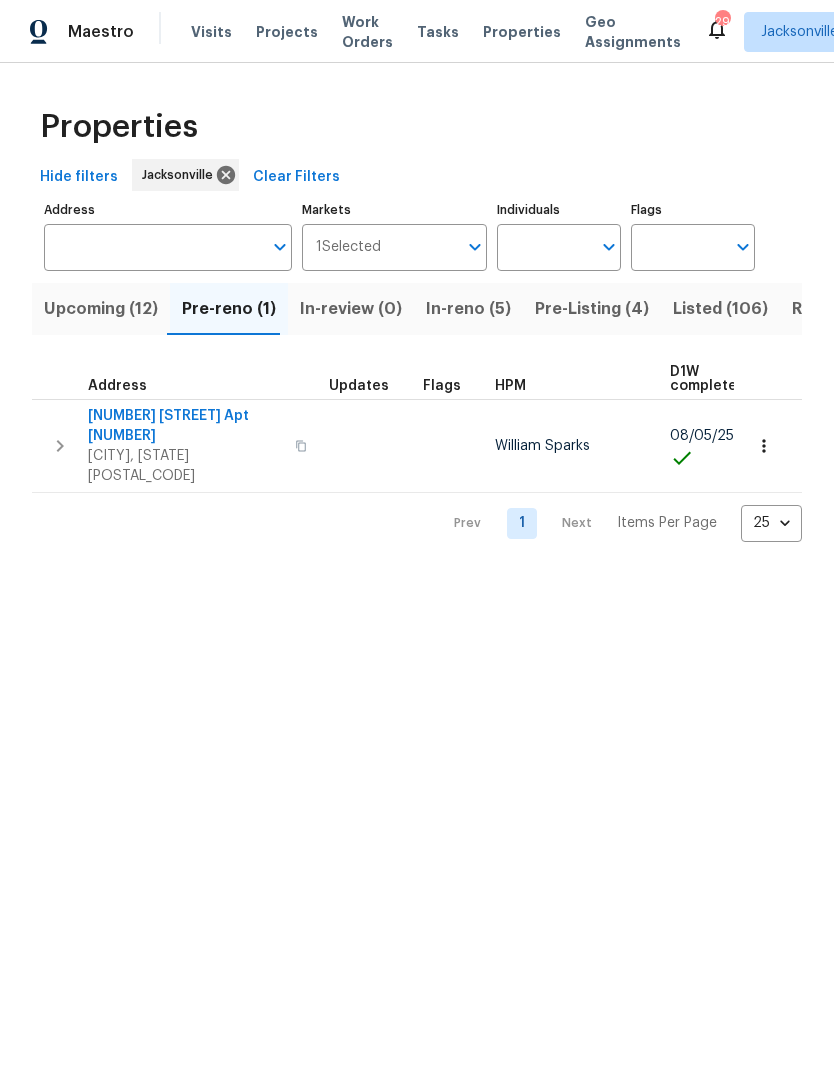 click on "In-reno (5)" at bounding box center (468, 309) 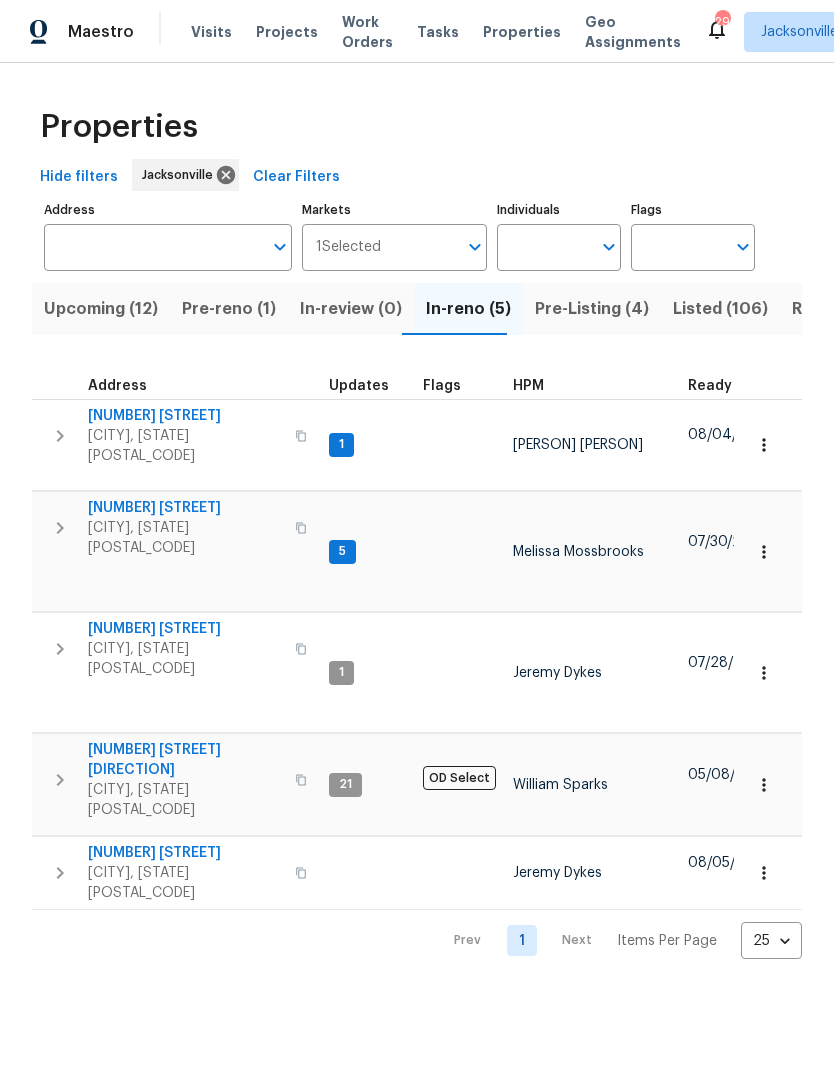 click on "2772 Commanche Ave" at bounding box center [185, 416] 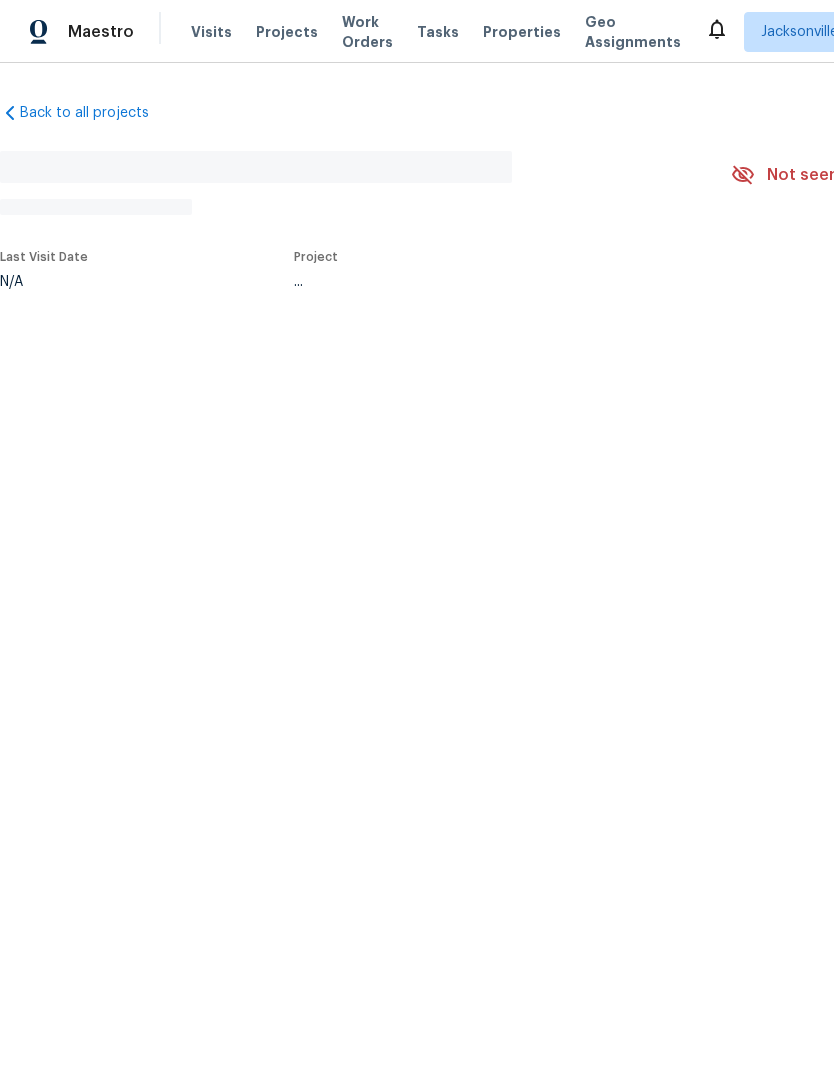 scroll, scrollTop: 0, scrollLeft: 0, axis: both 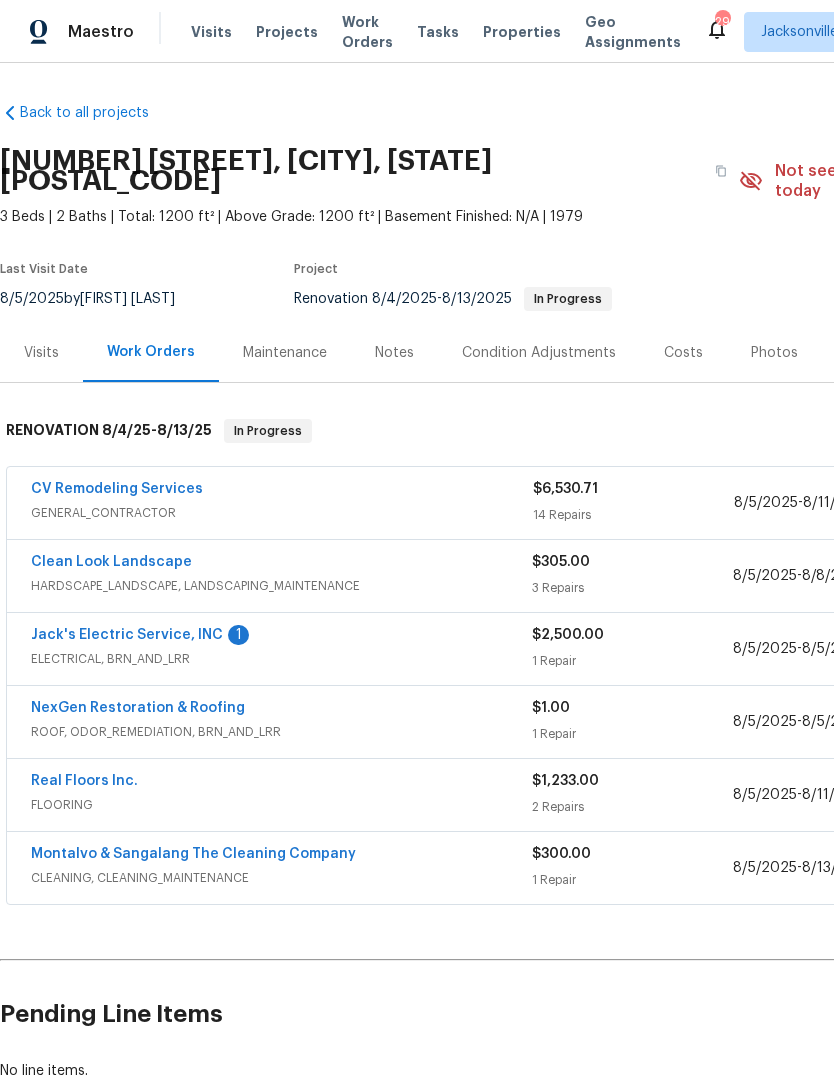 click on "Jack's Electric Service, INC" at bounding box center [127, 635] 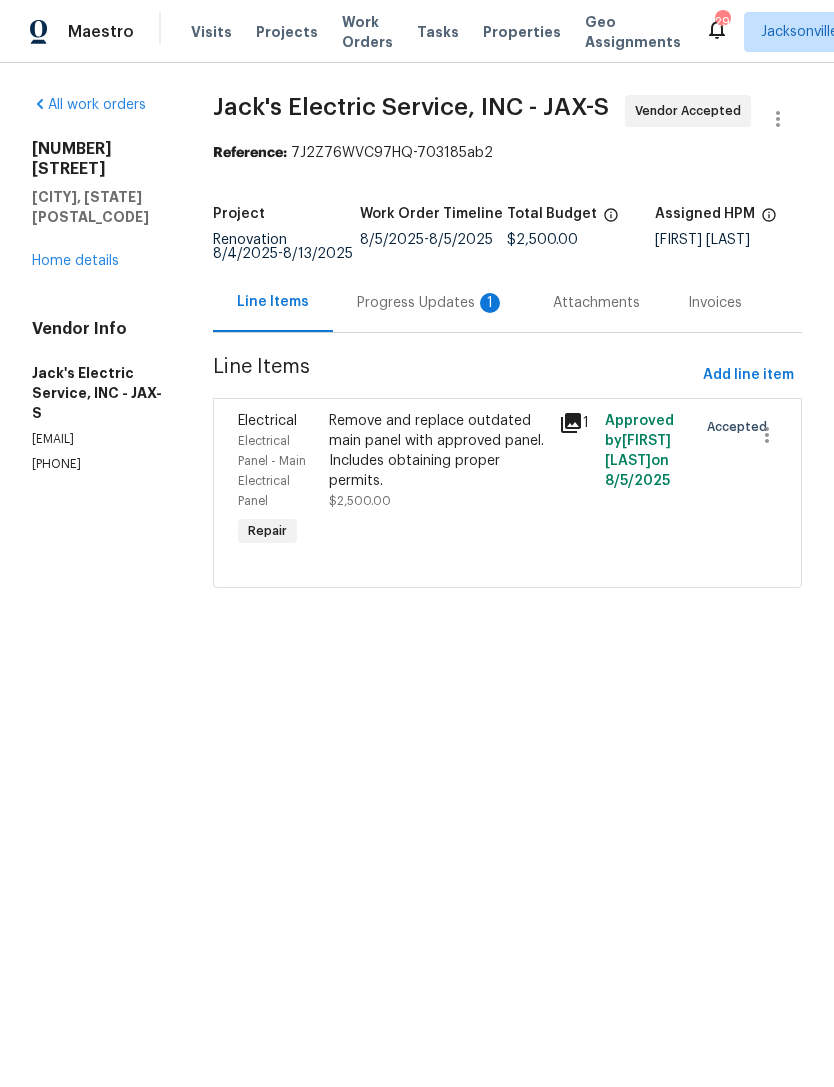 click on "Progress Updates 1" at bounding box center (431, 303) 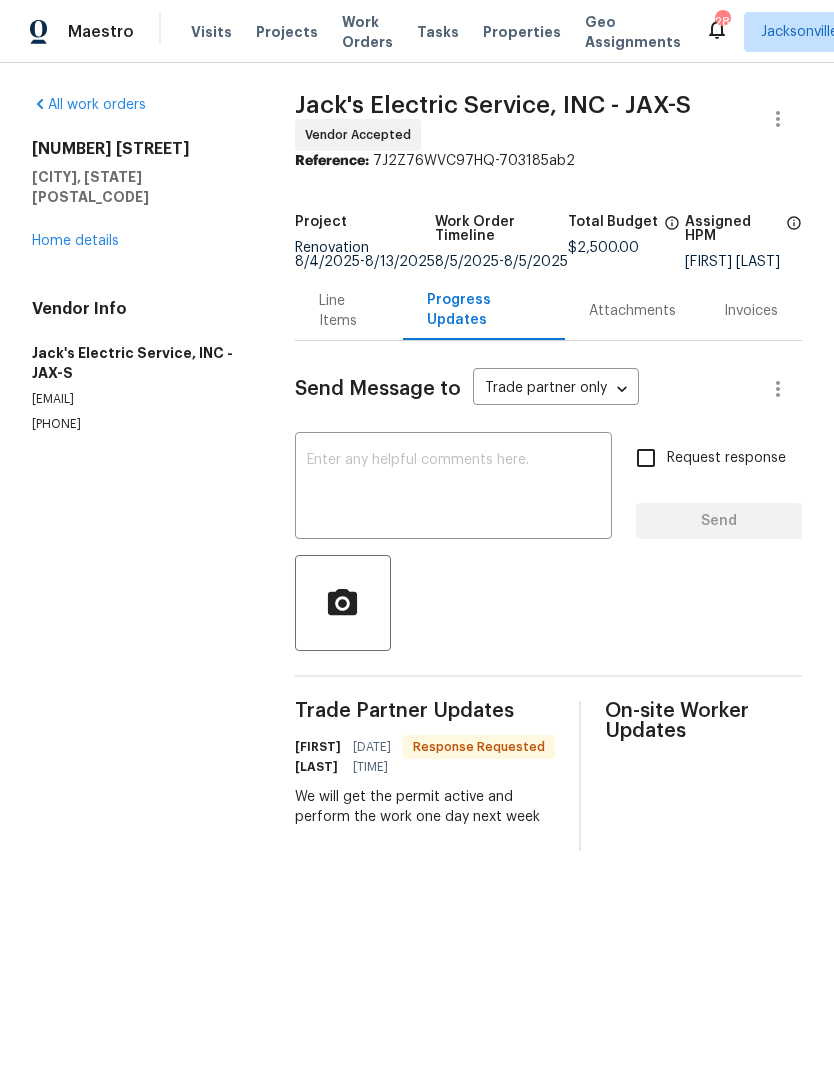 click on "Home details" at bounding box center (75, 241) 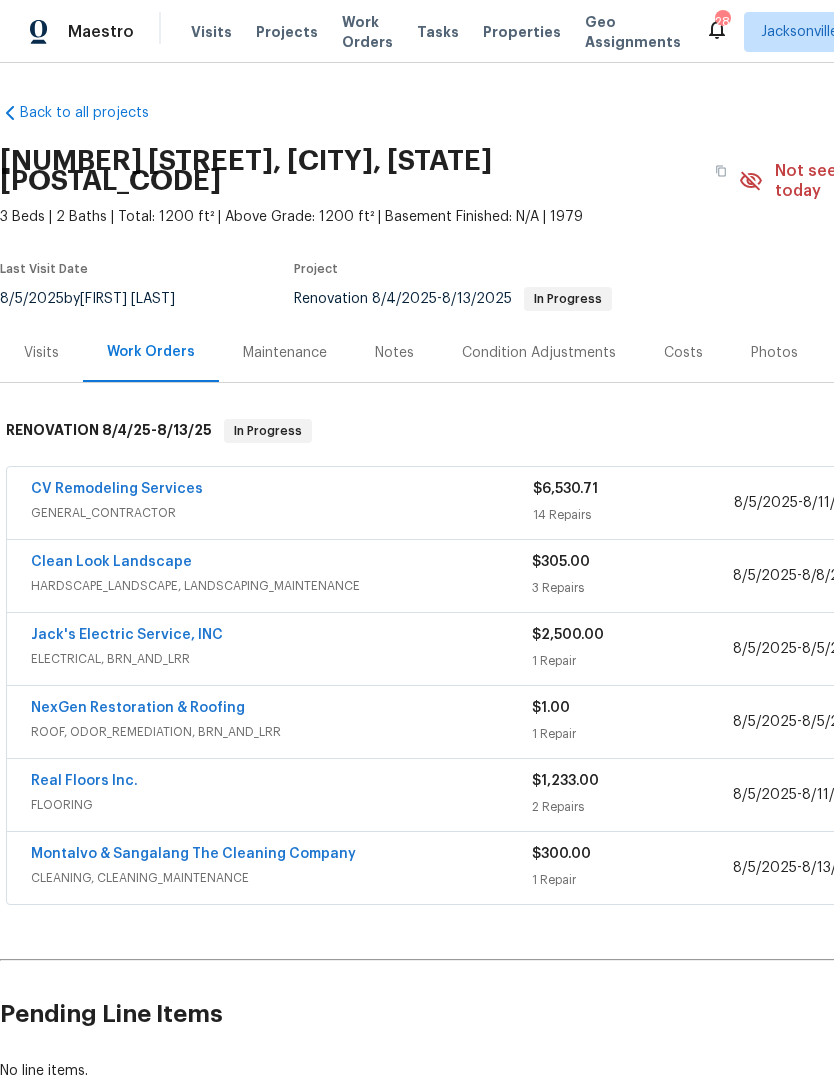click on "CV Remodeling Services GENERAL_CONTRACTOR" at bounding box center [282, 503] 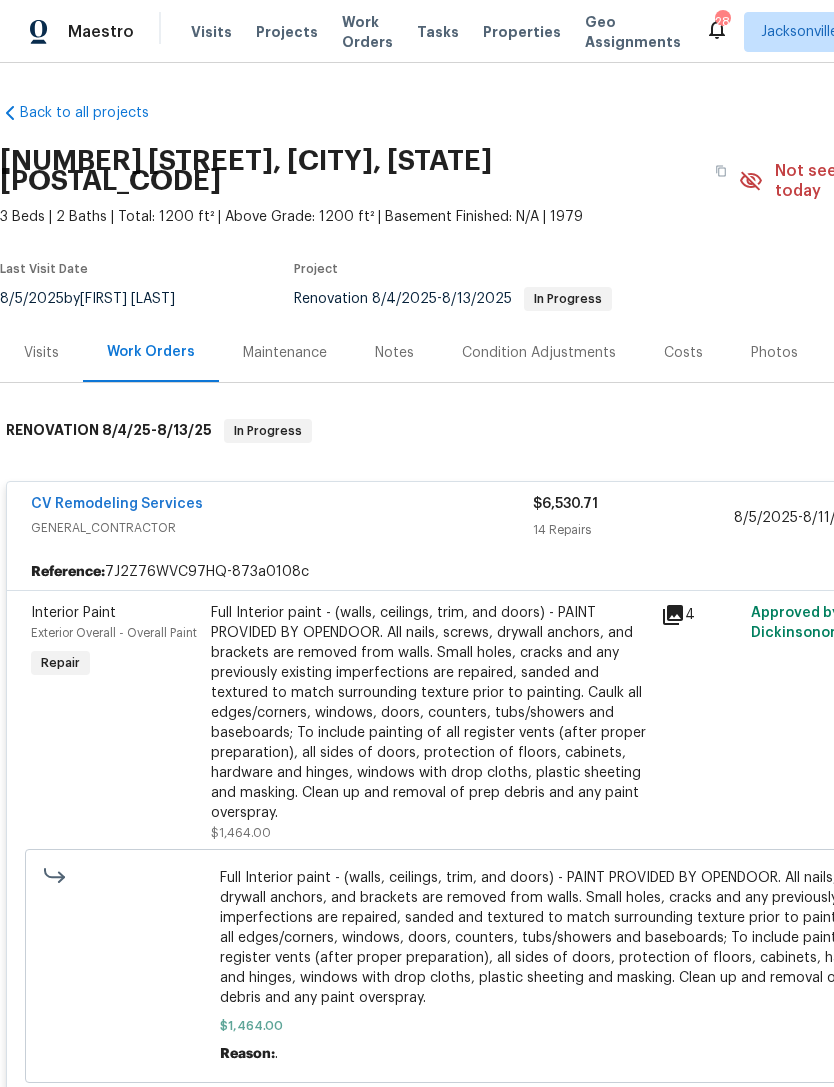 click on "Full Interior paint - (walls, ceilings, trim, and doors) - PAINT PROVIDED BY OPENDOOR. All nails, screws, drywall anchors, and brackets are removed from walls. Small holes, cracks and any previously existing imperfections are repaired, sanded and textured to match surrounding texture prior to painting. Caulk all edges/corners, windows, doors, counters, tubs/showers and baseboards; To include painting of all register vents (after proper preparation), all sides of doors, protection of floors, cabinets, hardware and hinges, windows with drop cloths, plastic sheeting and masking. Clean up and removal of prep debris and any paint overspray." at bounding box center (565, 938) 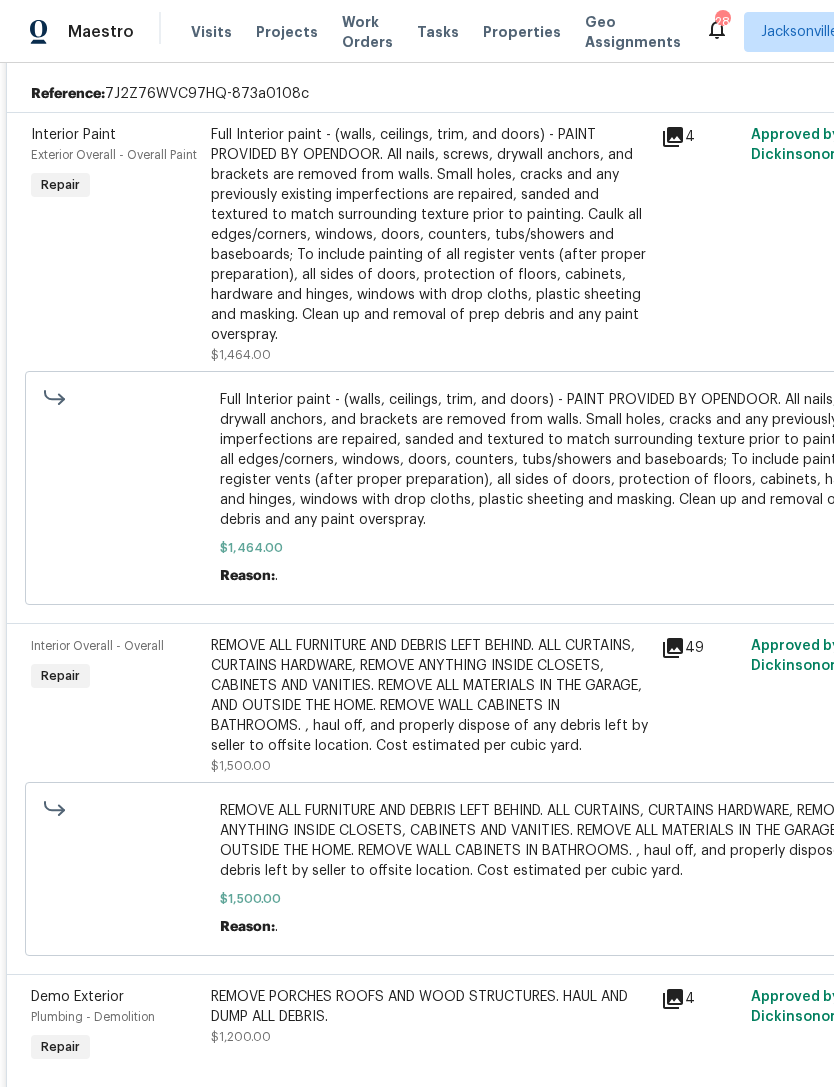 scroll, scrollTop: 478, scrollLeft: 0, axis: vertical 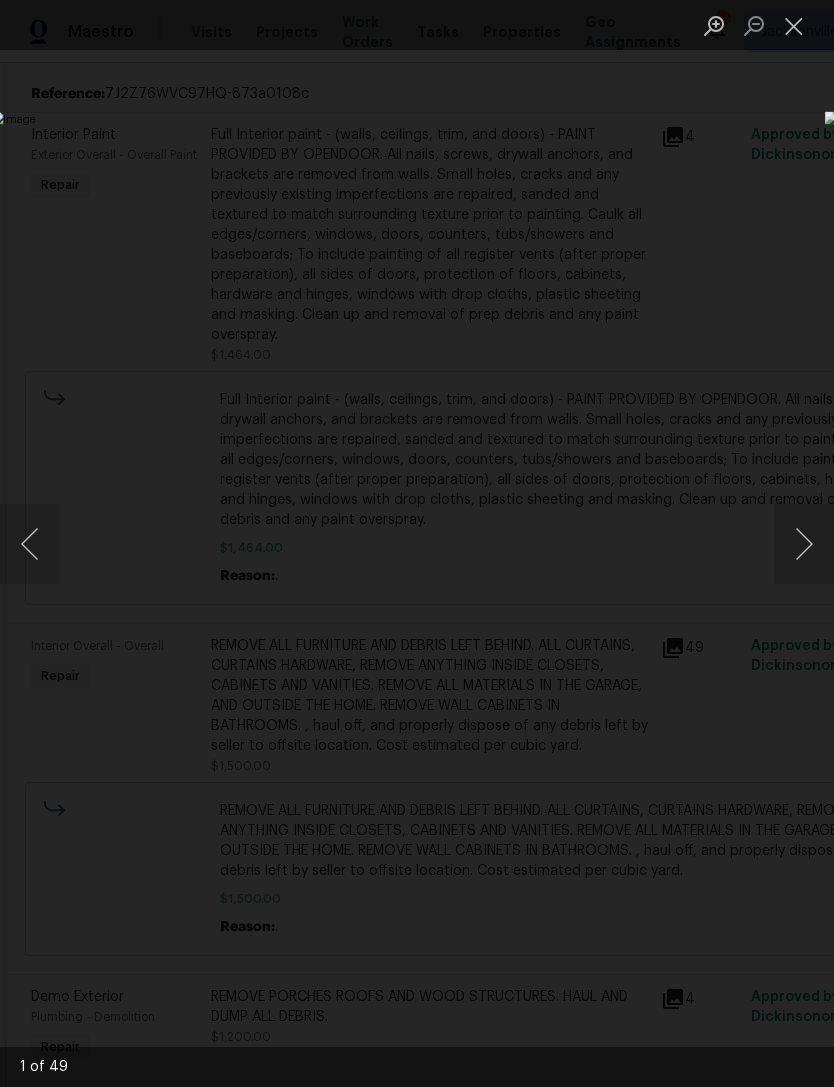 click at bounding box center (804, 544) 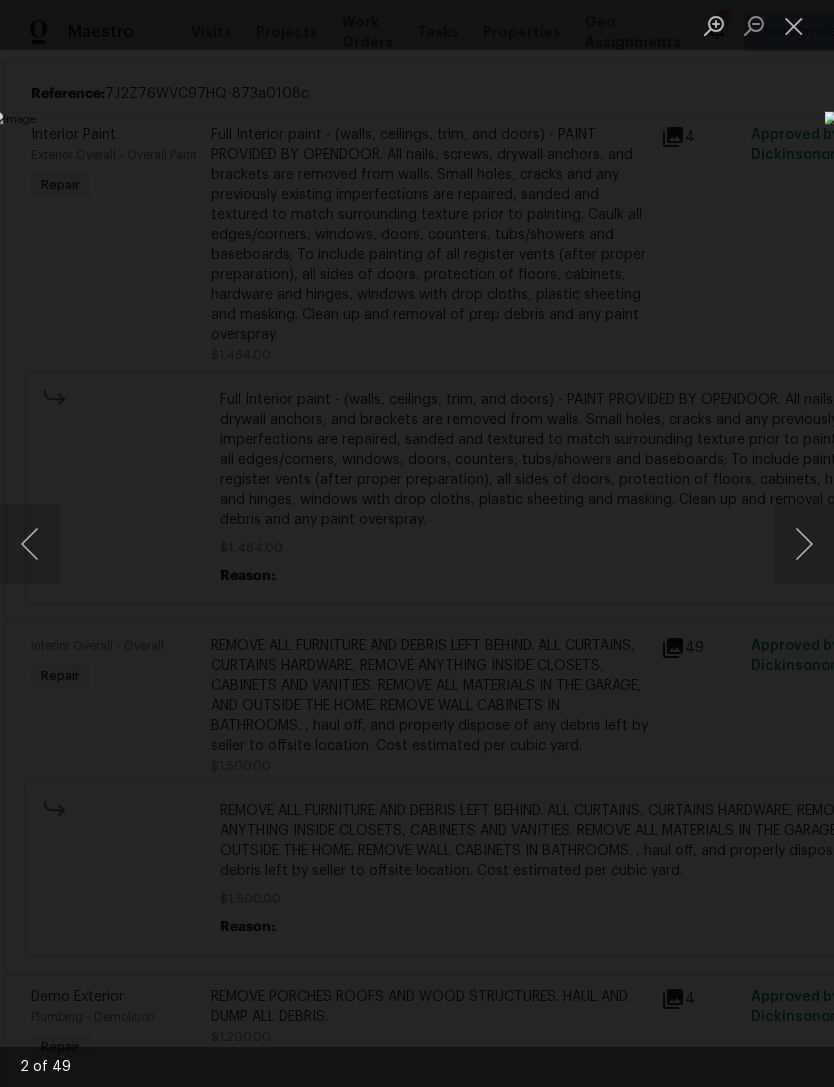 click at bounding box center (804, 544) 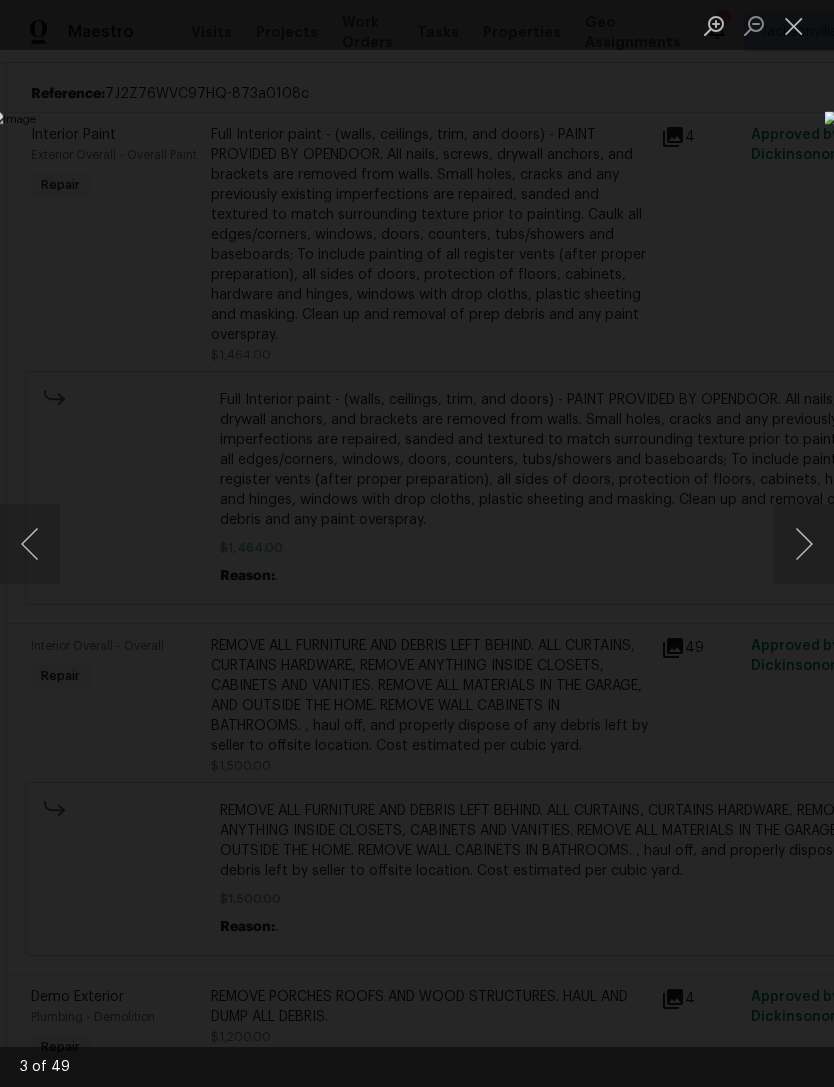 click at bounding box center [804, 544] 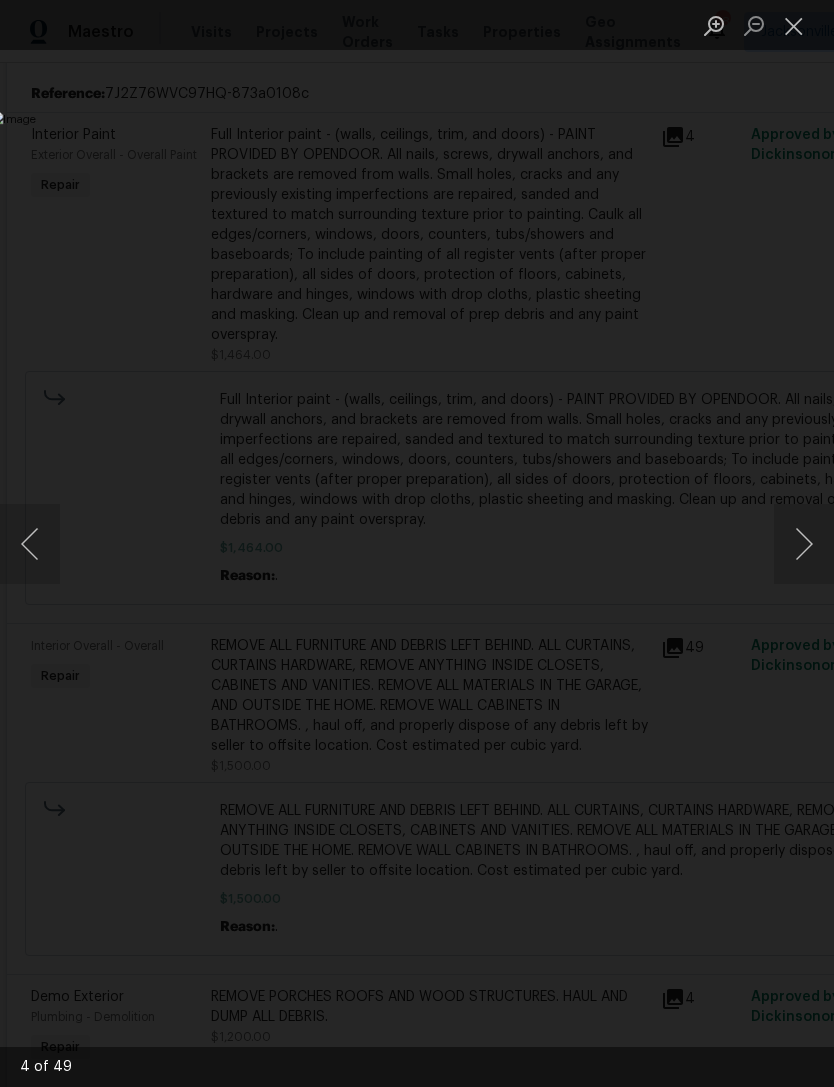 click at bounding box center (804, 544) 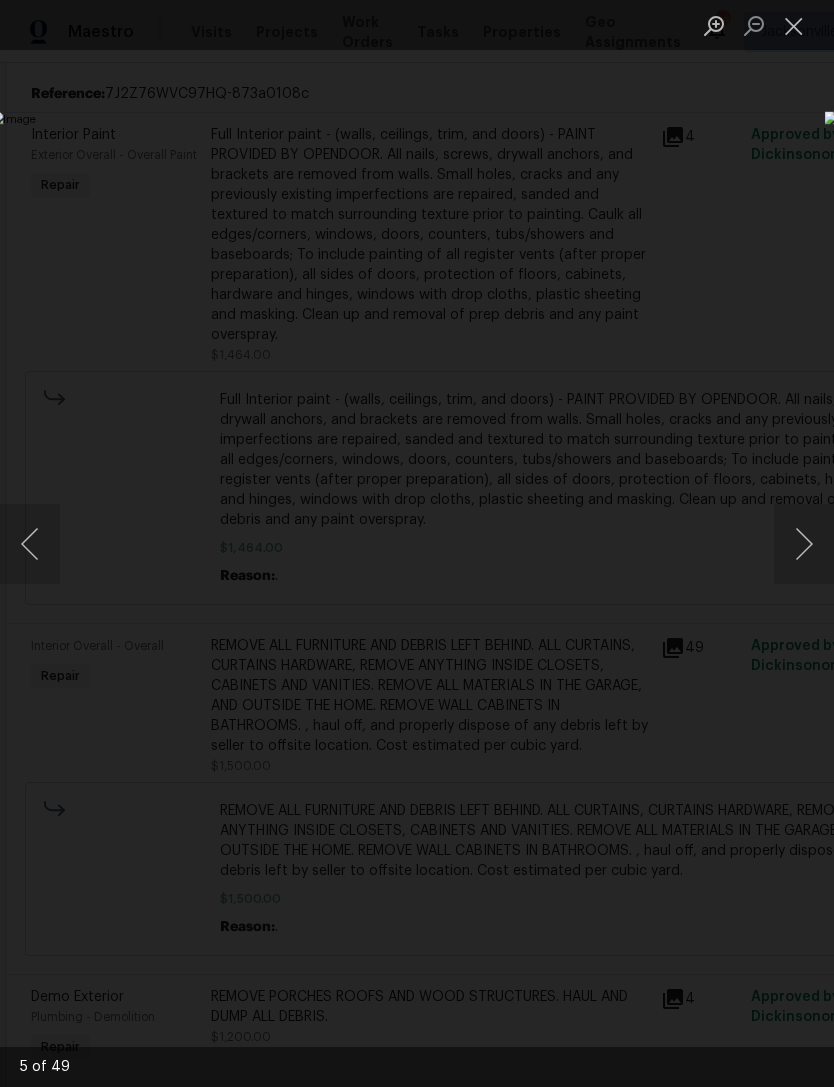 click at bounding box center (804, 544) 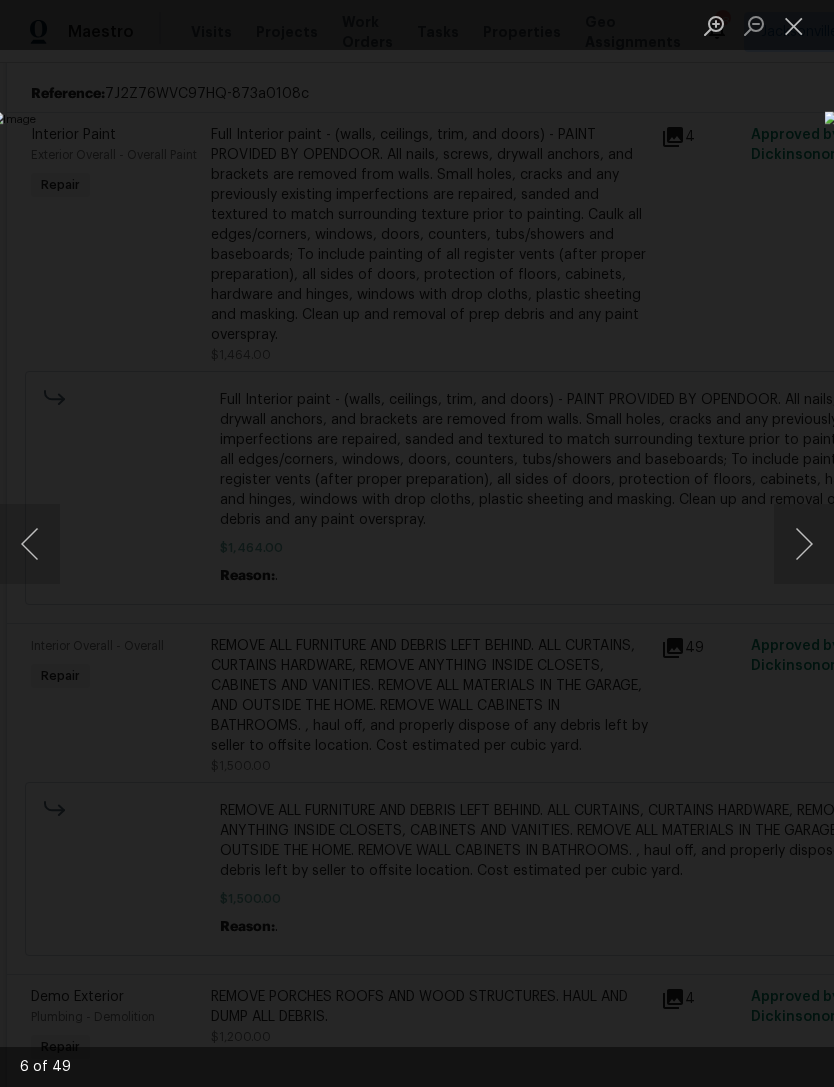 click at bounding box center [322, 543] 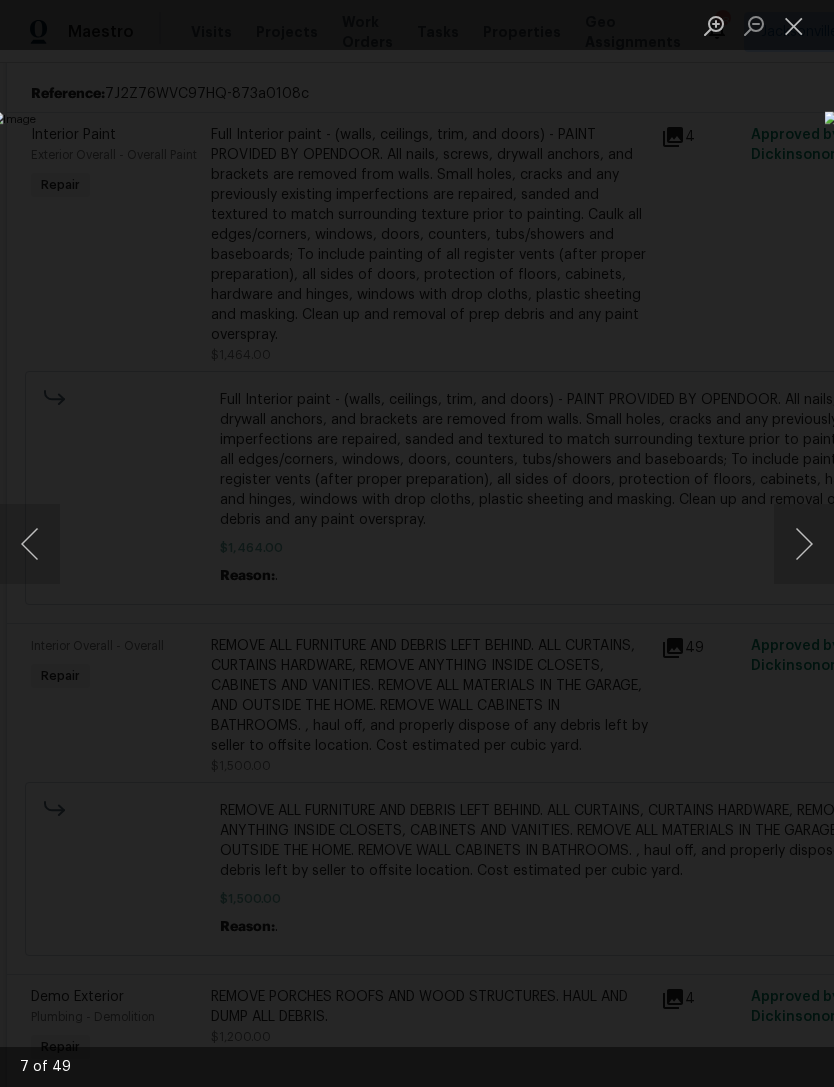 click at bounding box center (804, 544) 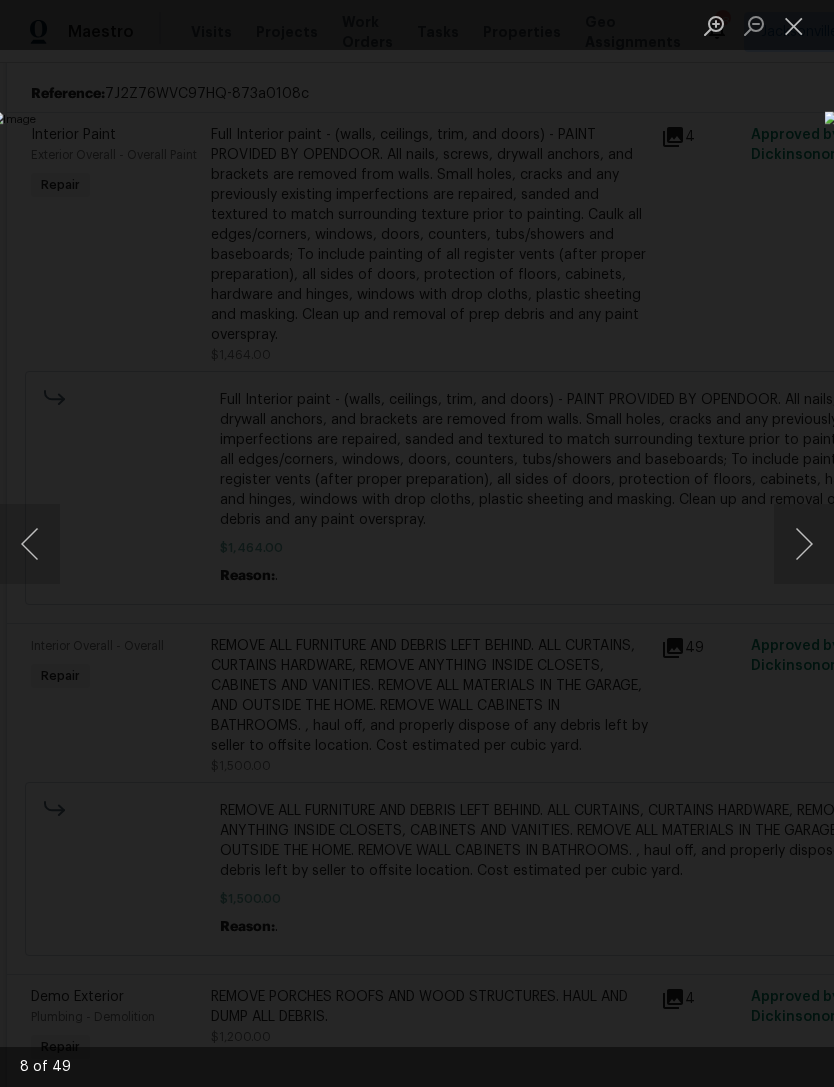 click at bounding box center (804, 544) 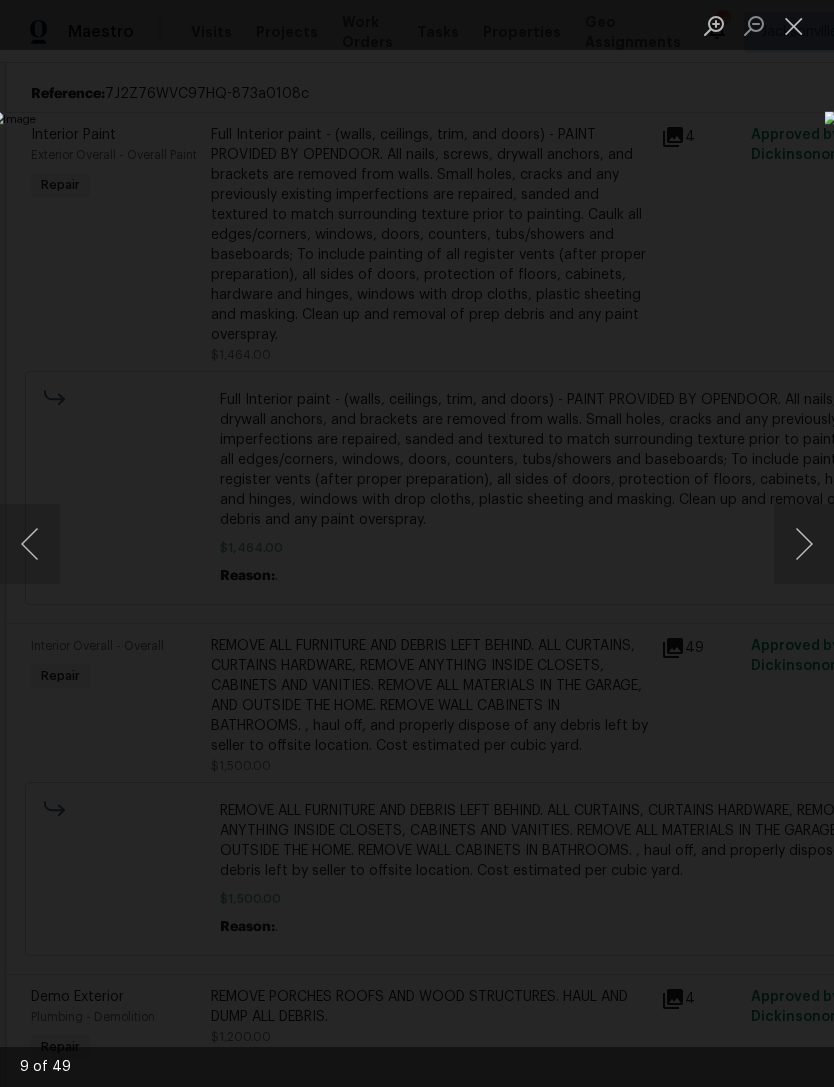 click at bounding box center [804, 544] 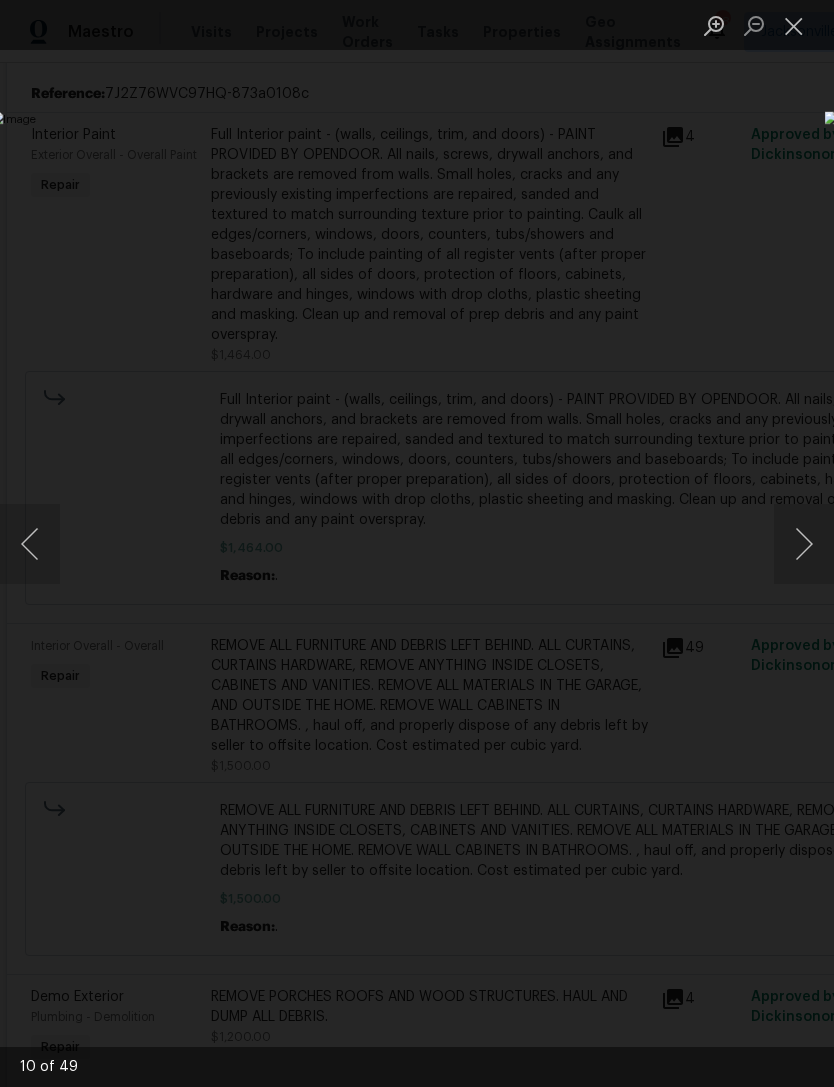 click at bounding box center [804, 544] 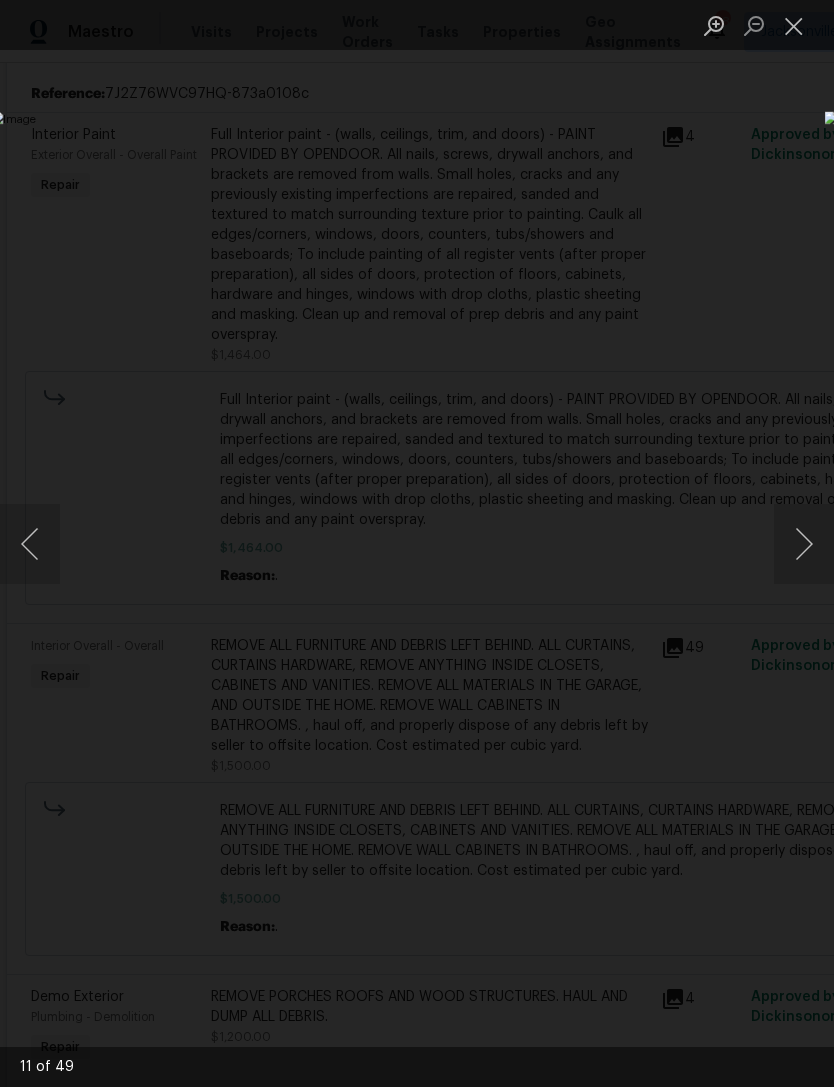 click at bounding box center [804, 544] 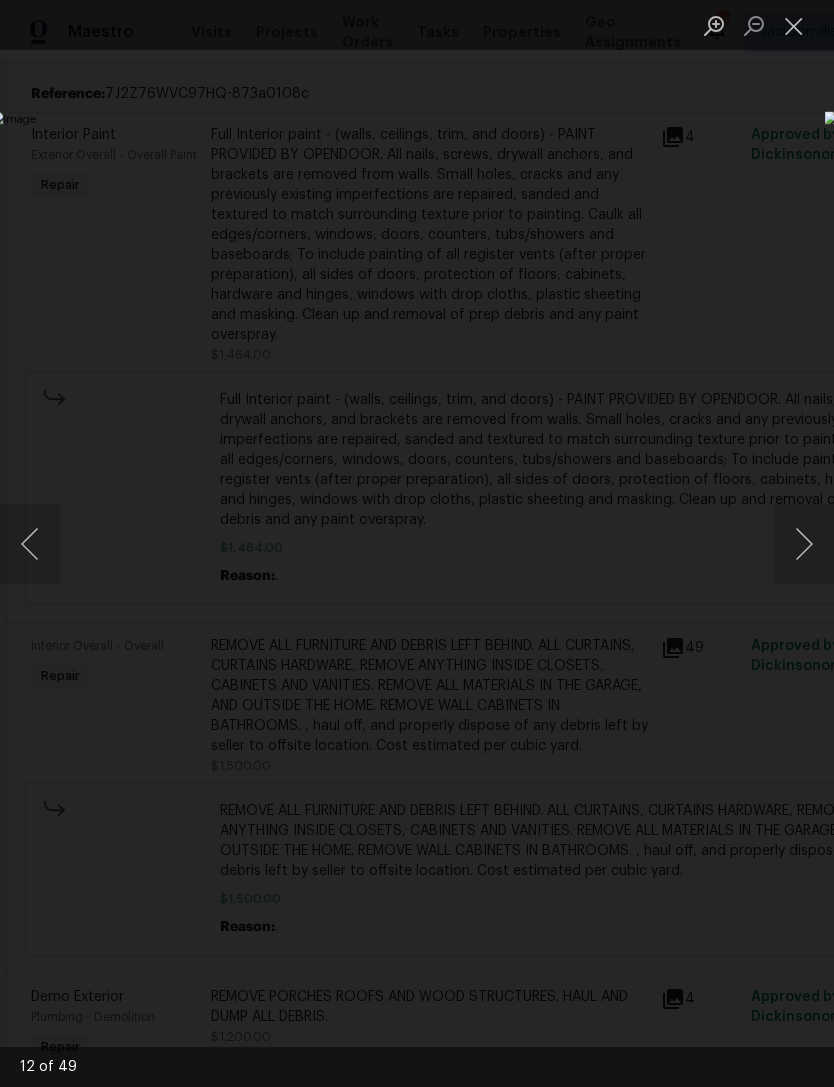click at bounding box center [794, 25] 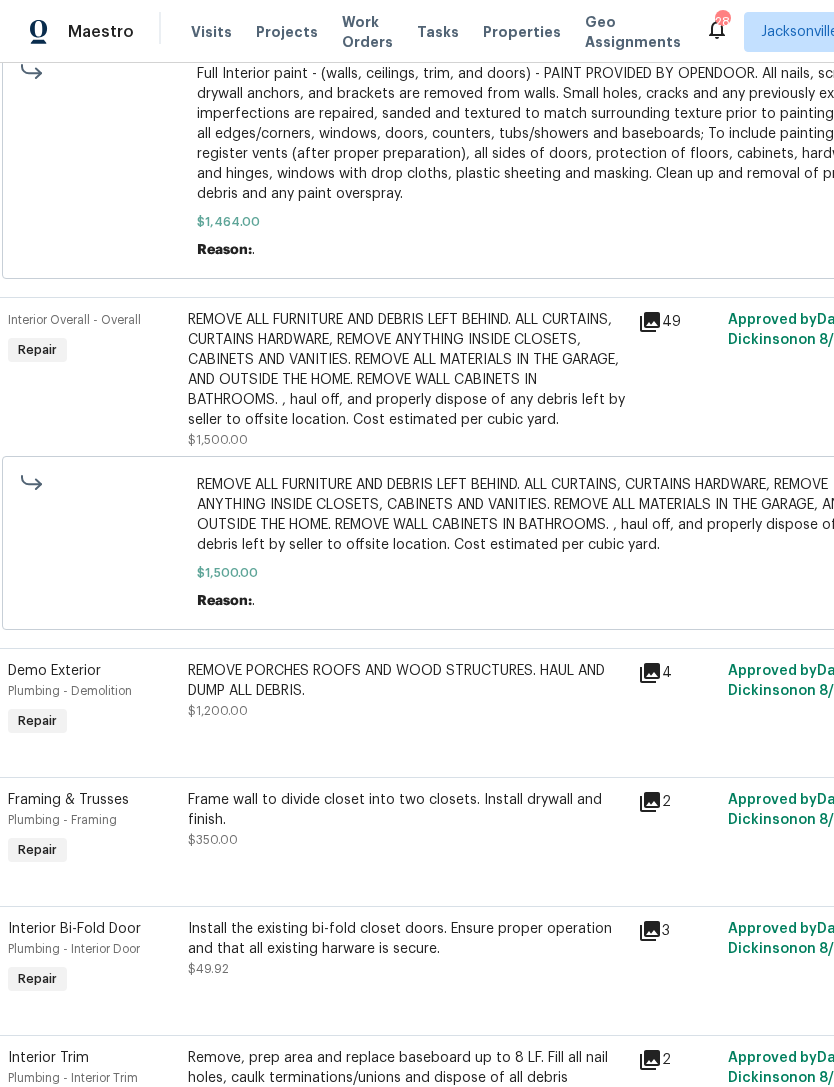 scroll, scrollTop: 813, scrollLeft: 21, axis: both 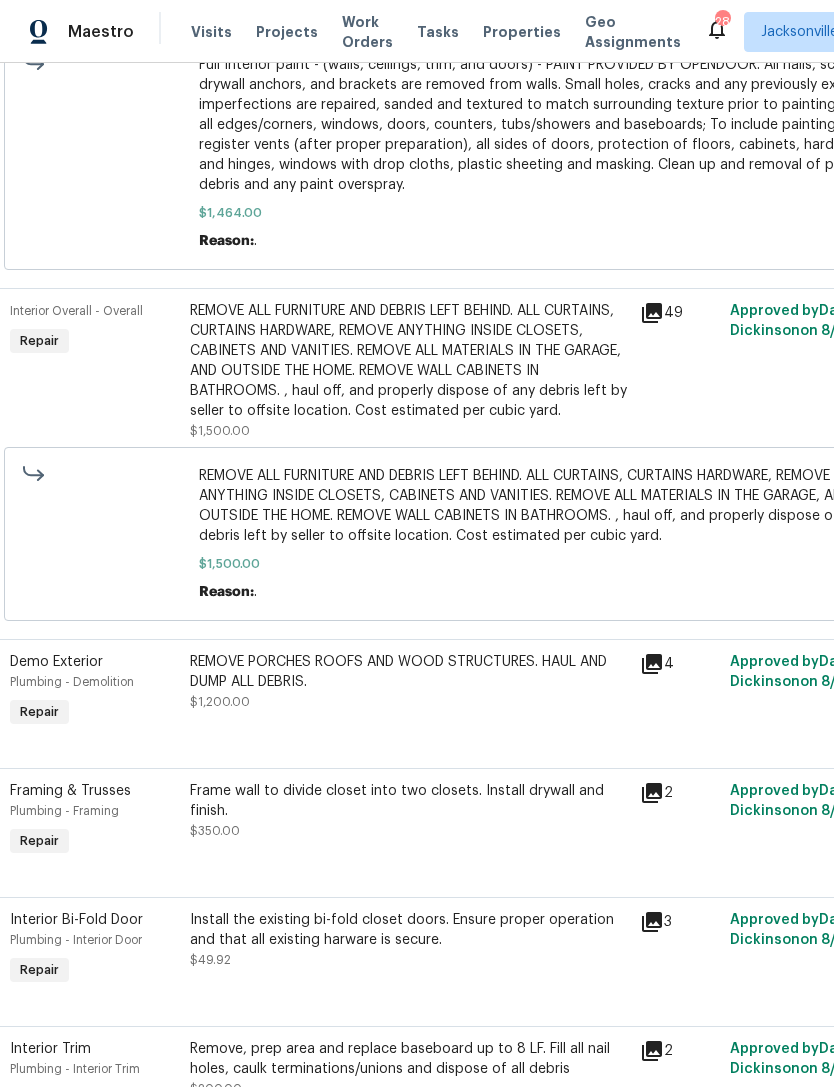 click 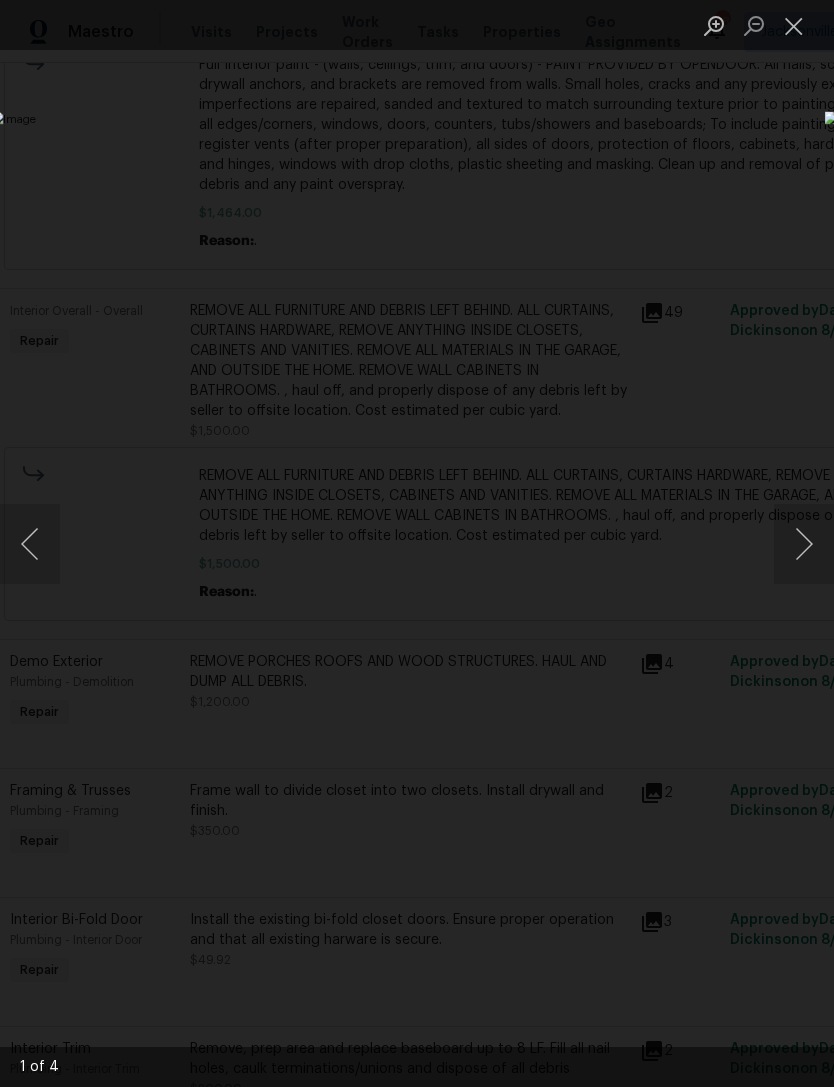 click at bounding box center [804, 544] 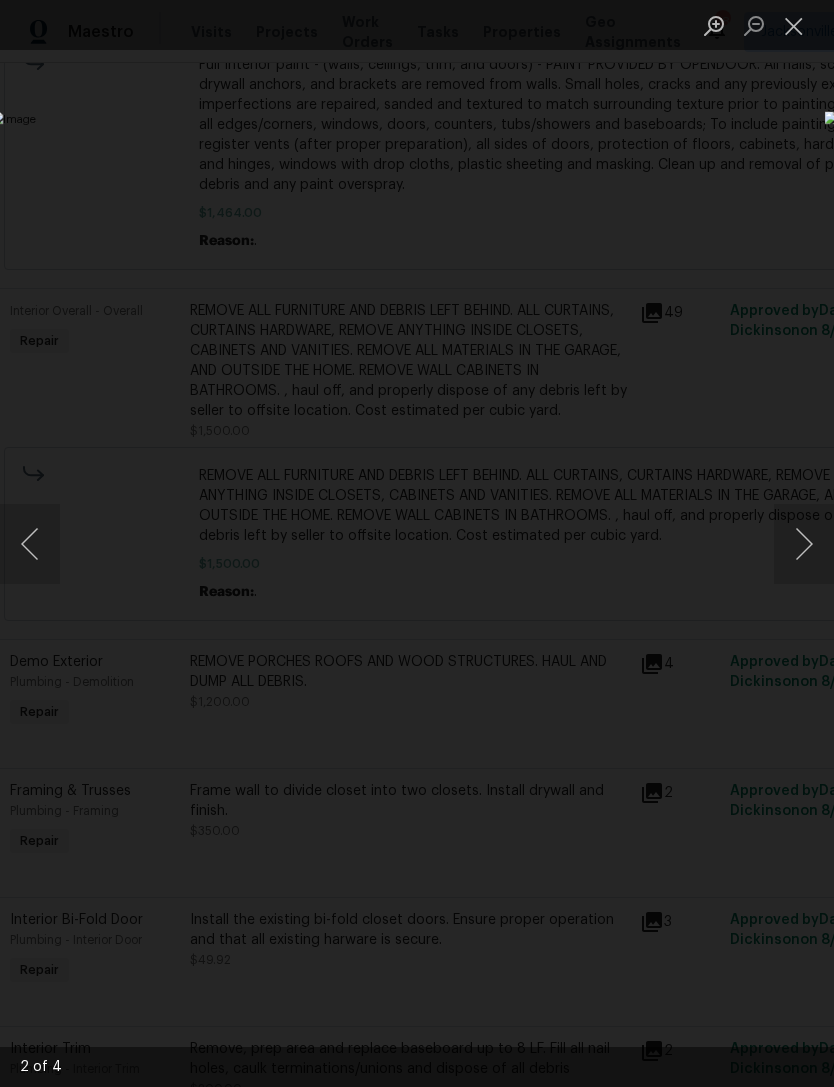 click at bounding box center [804, 544] 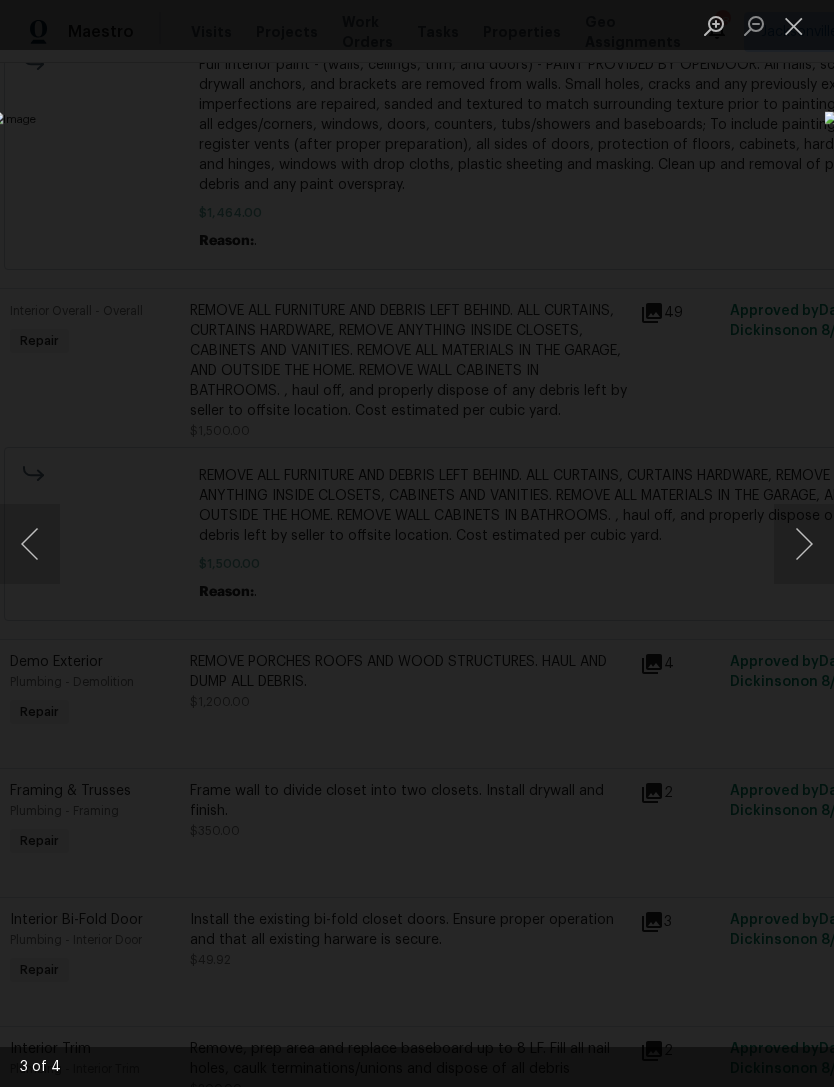click at bounding box center (804, 544) 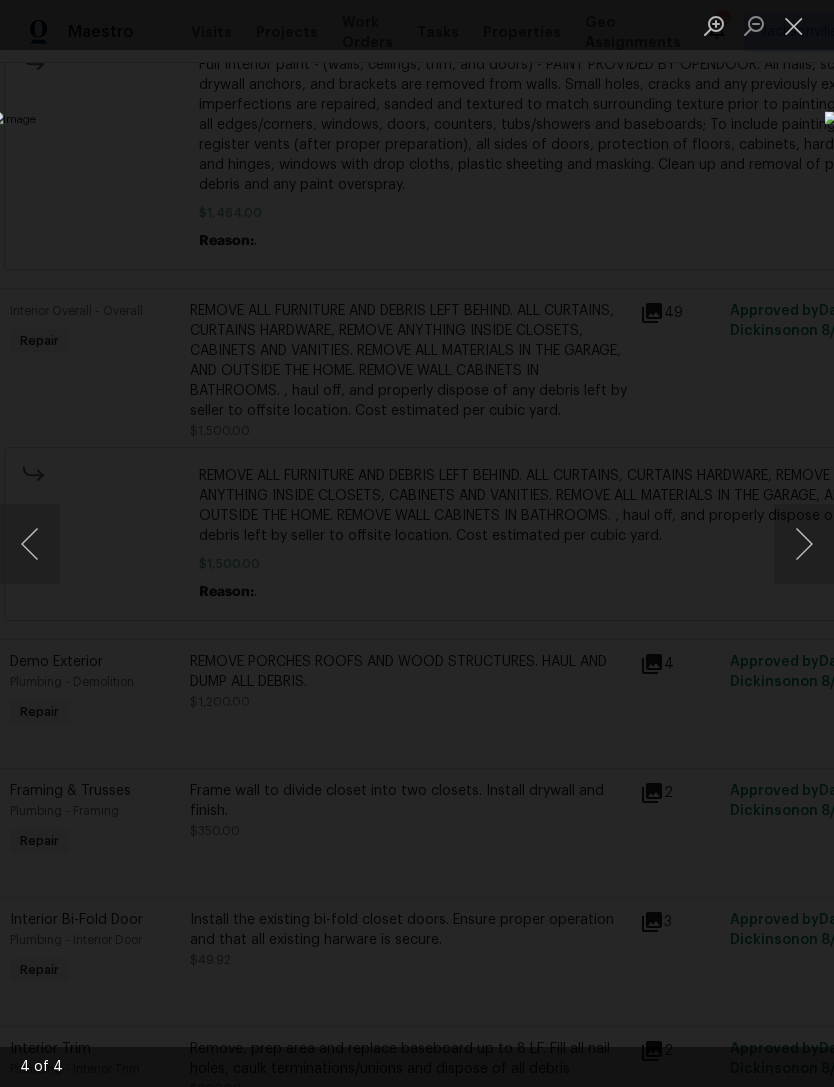 click at bounding box center (804, 544) 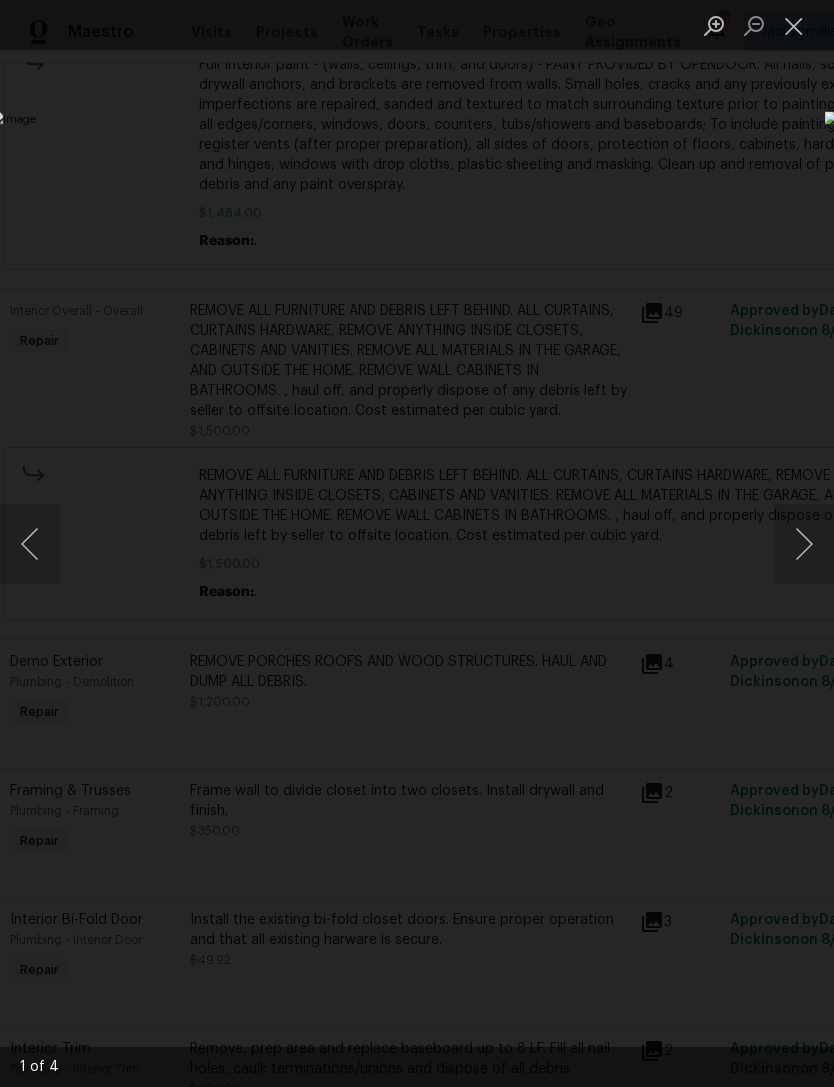 click at bounding box center (794, 25) 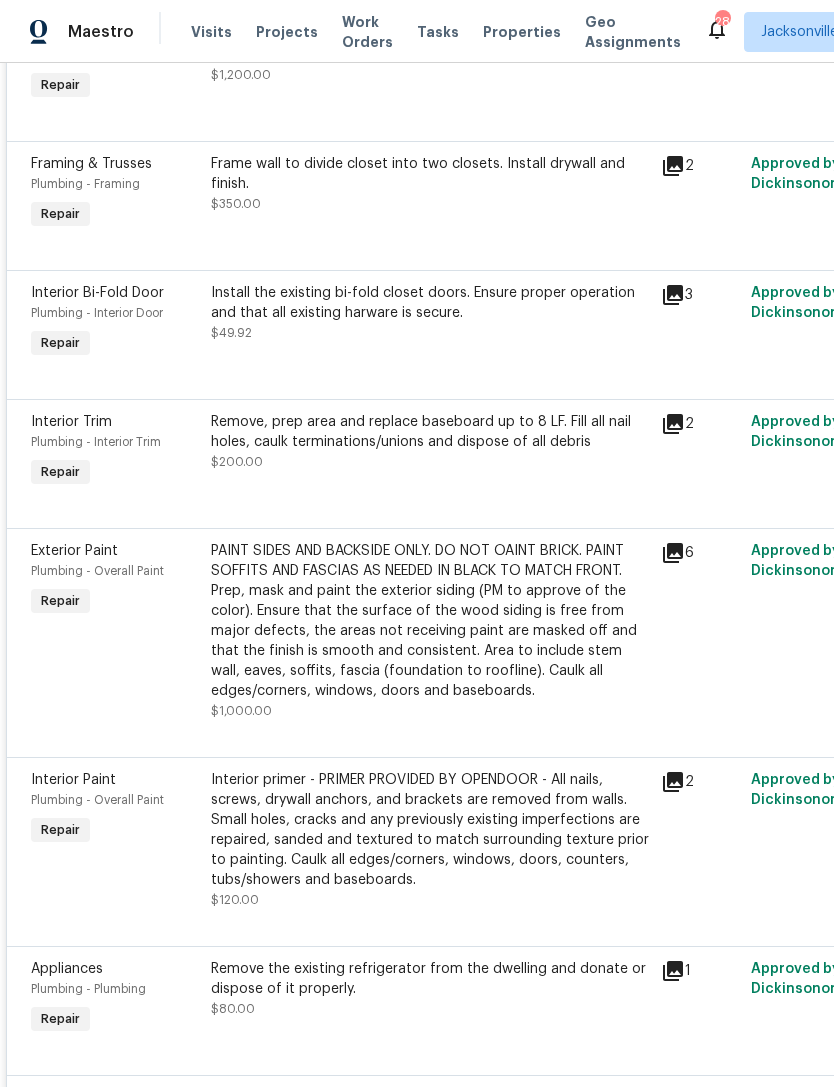 scroll, scrollTop: 1441, scrollLeft: 0, axis: vertical 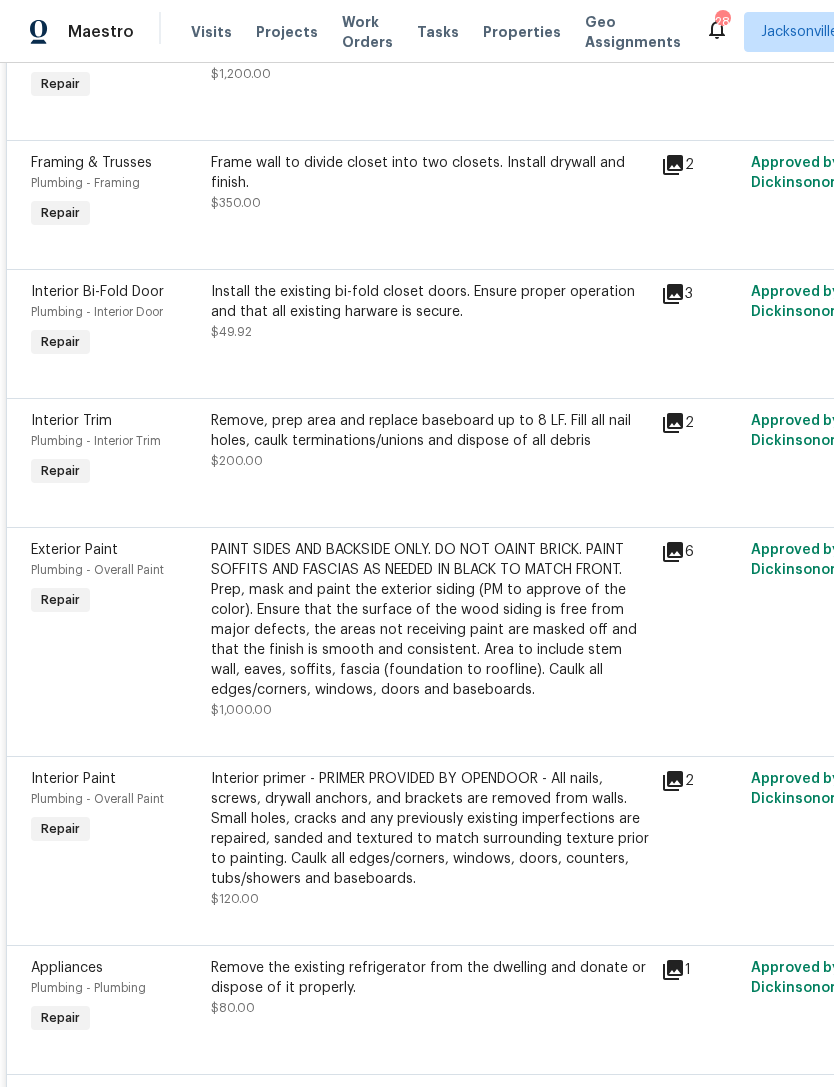 click 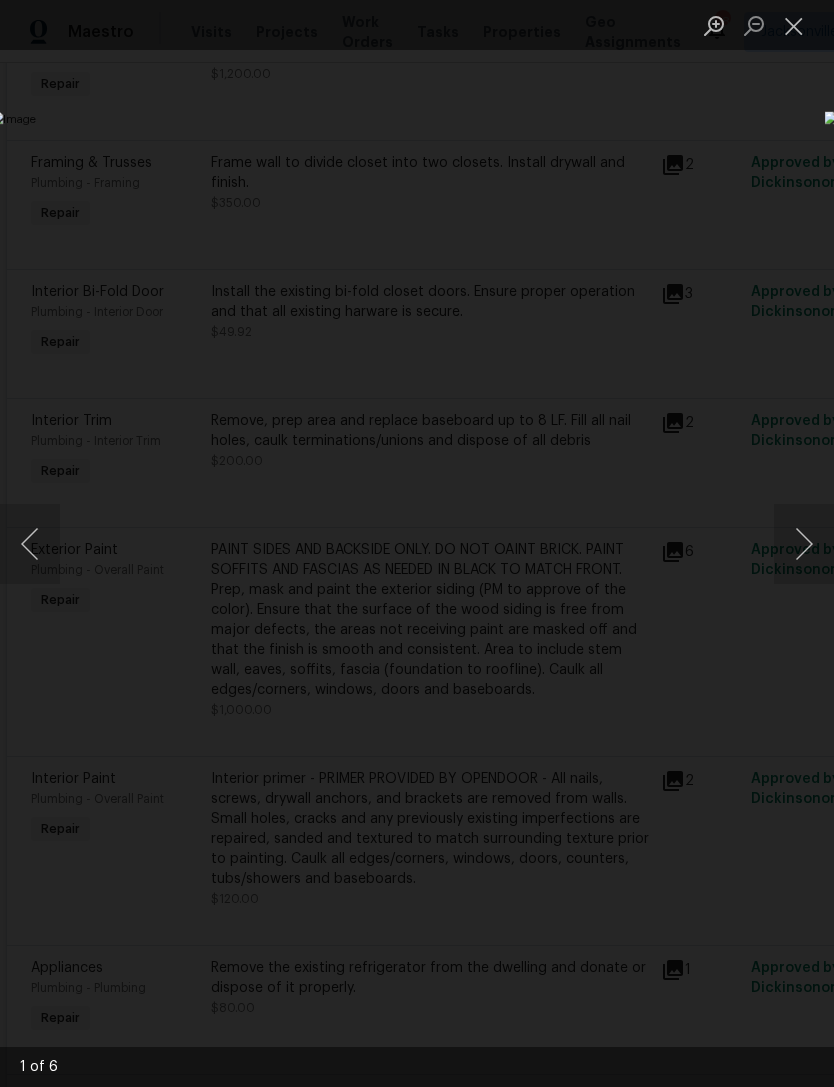 click at bounding box center (804, 544) 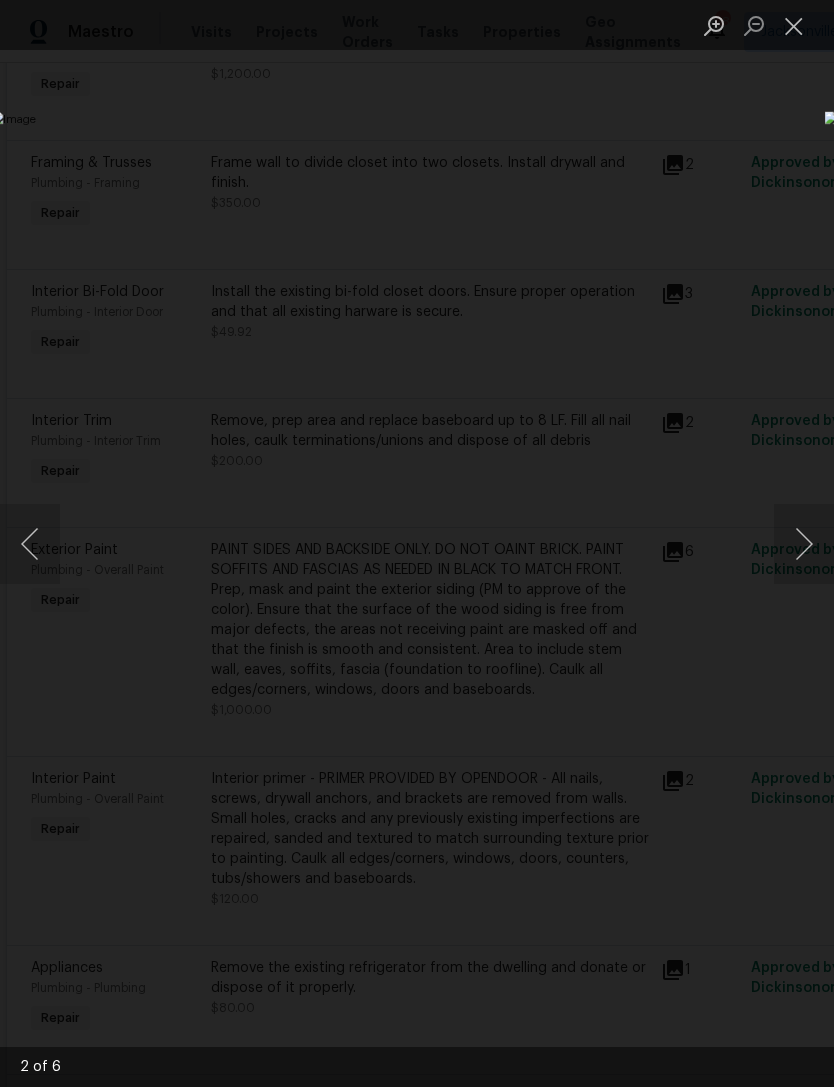 click at bounding box center [804, 544] 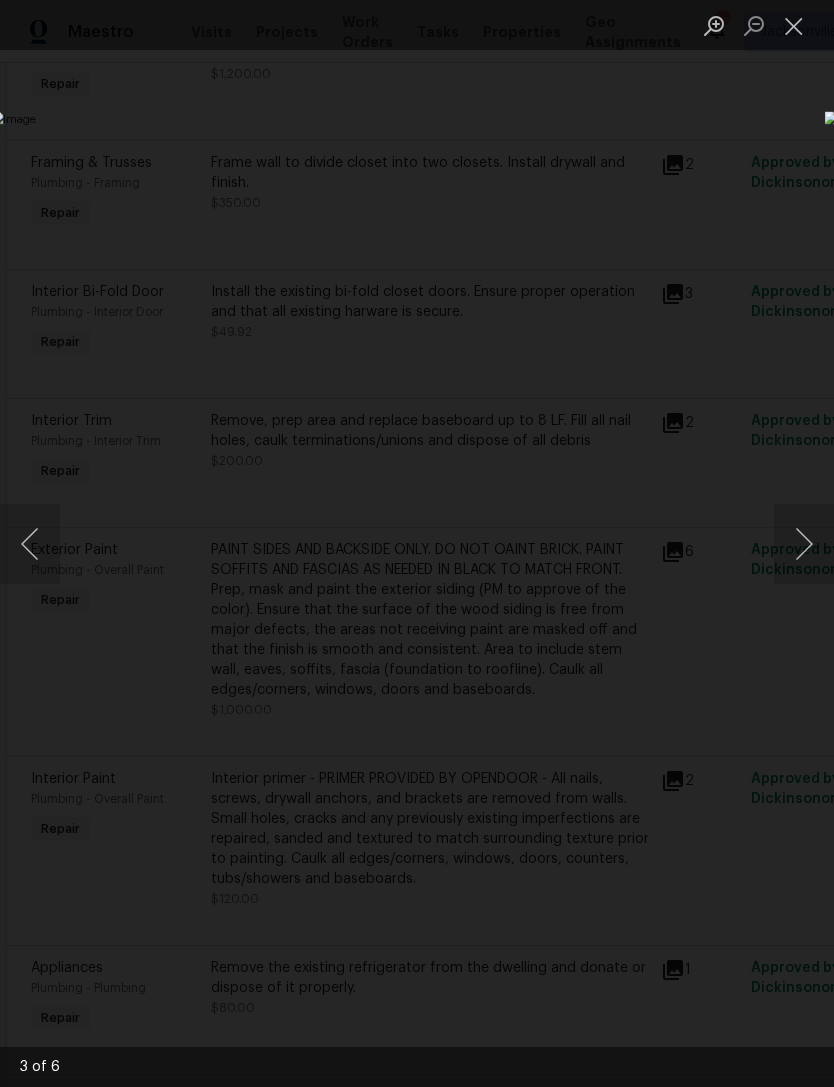click at bounding box center (804, 544) 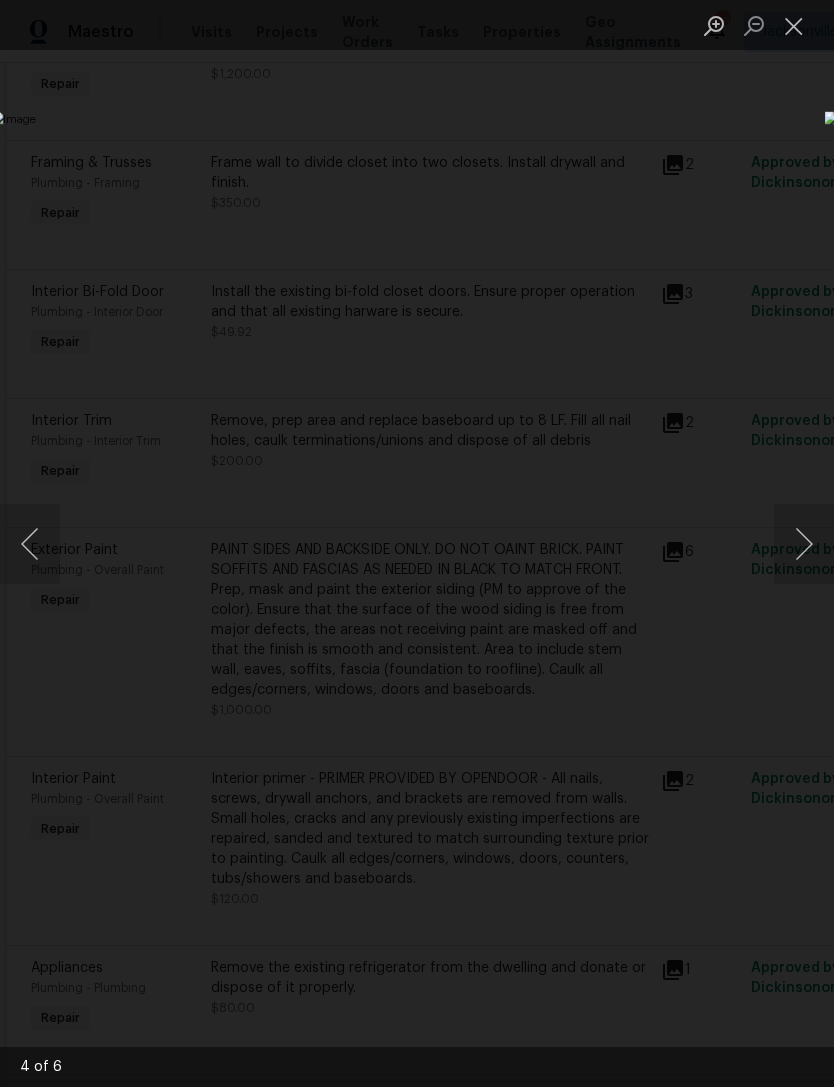 click at bounding box center [804, 544] 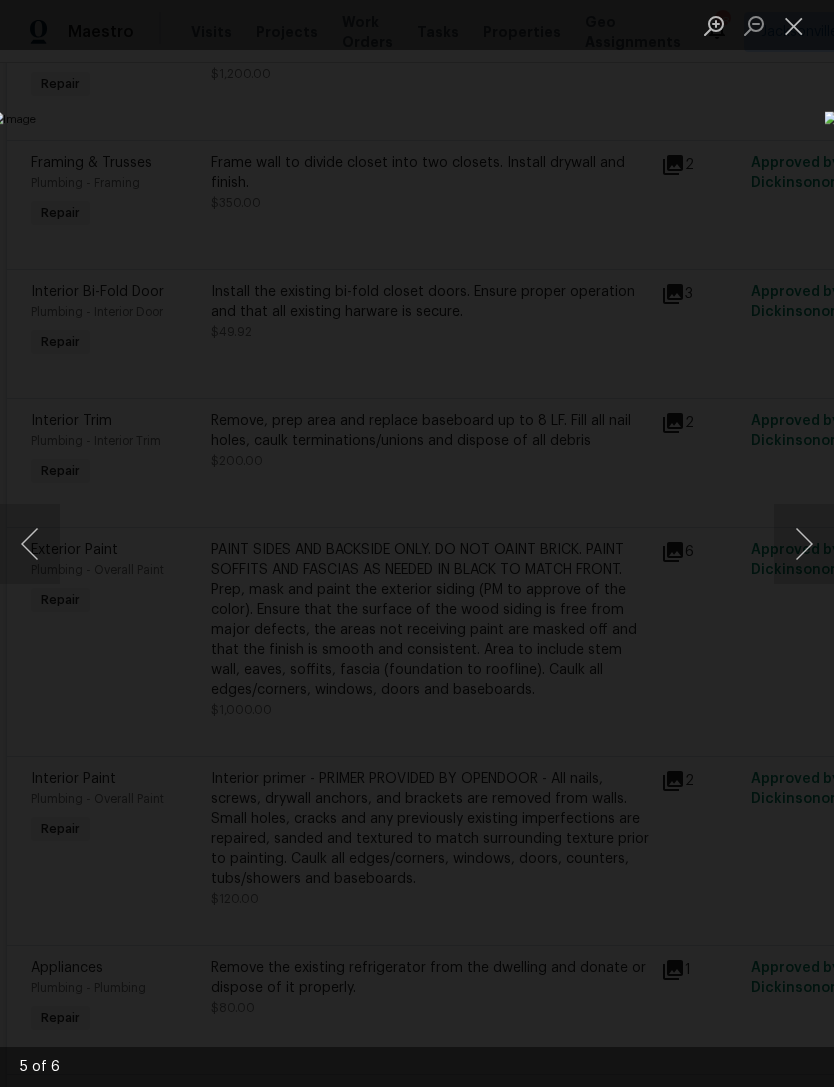 click at bounding box center [417, 543] 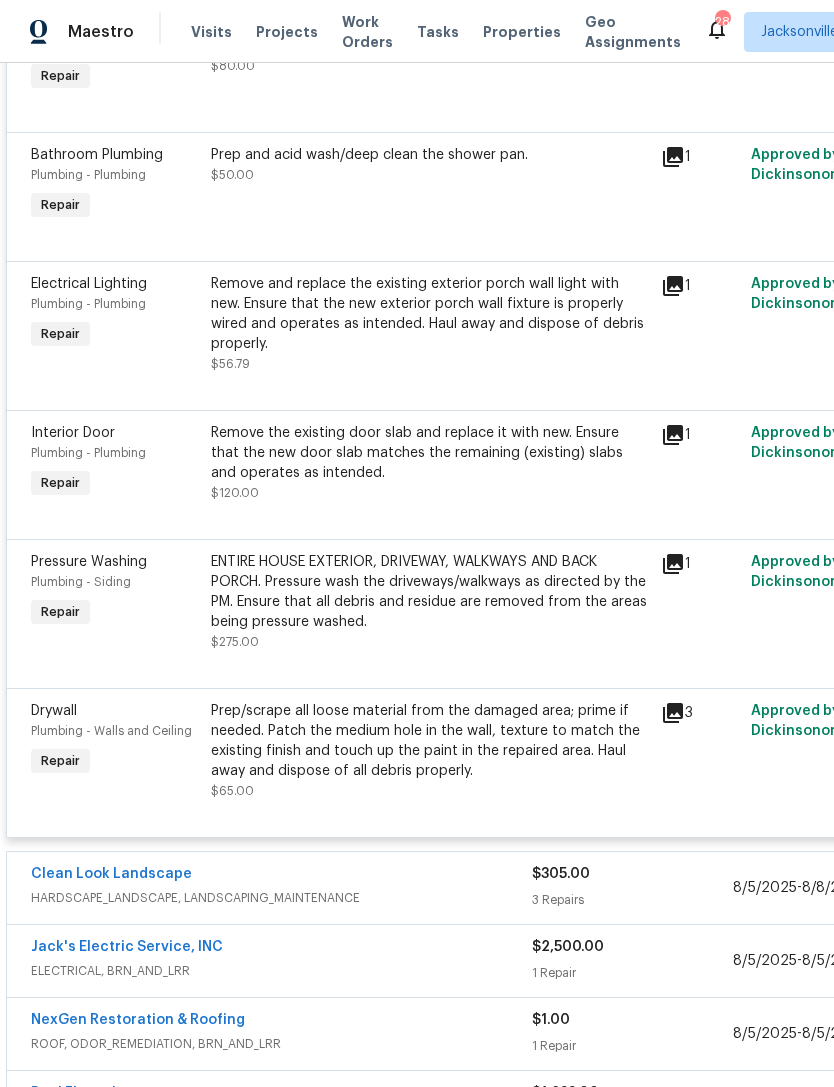 scroll, scrollTop: 2383, scrollLeft: 0, axis: vertical 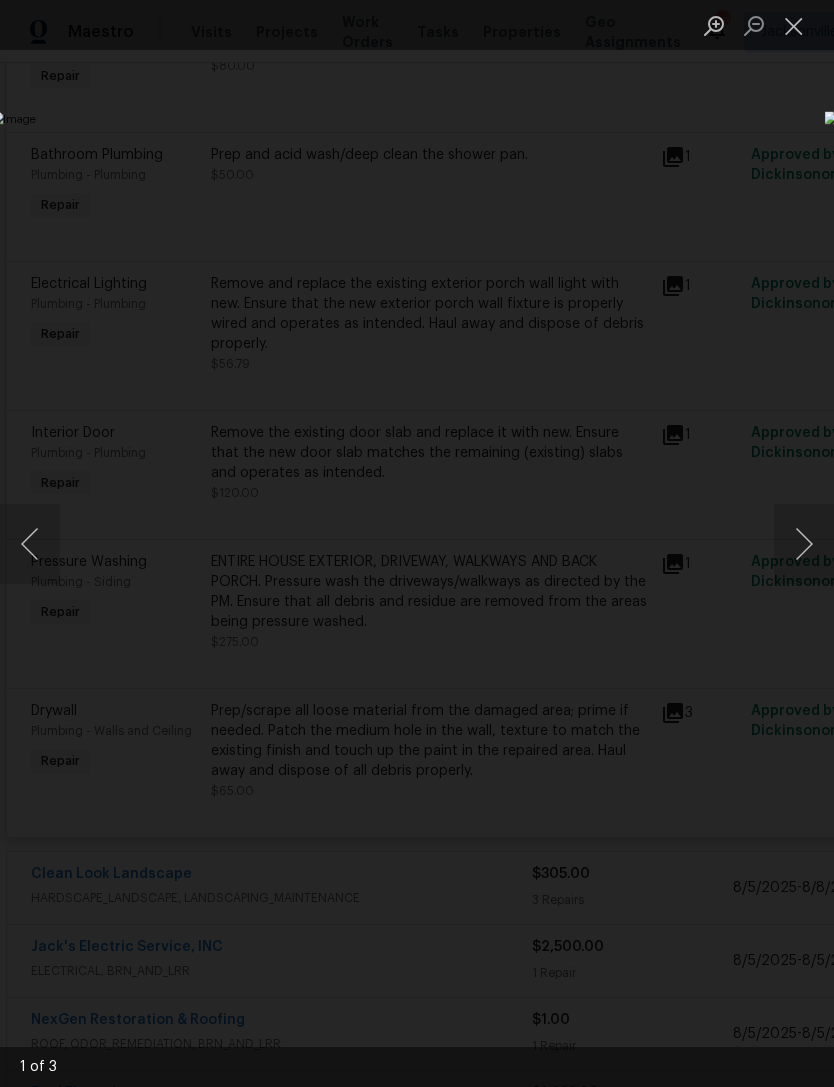 click at bounding box center (804, 544) 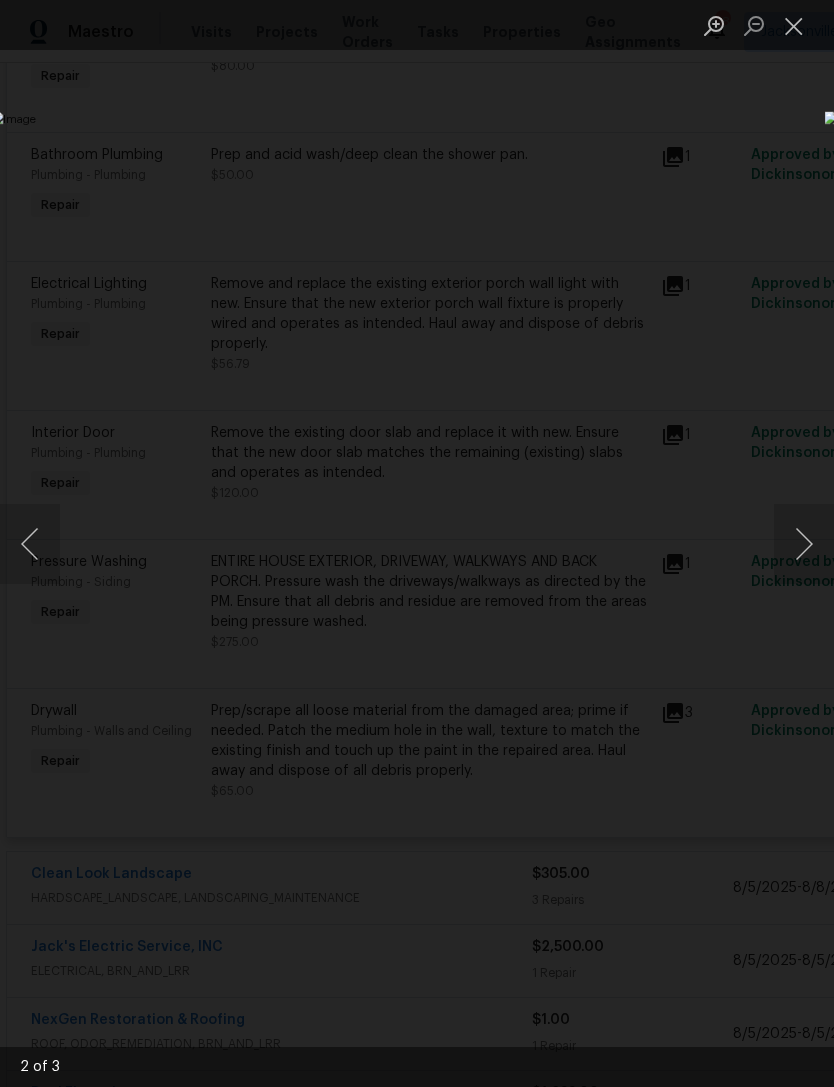 click at bounding box center [804, 544] 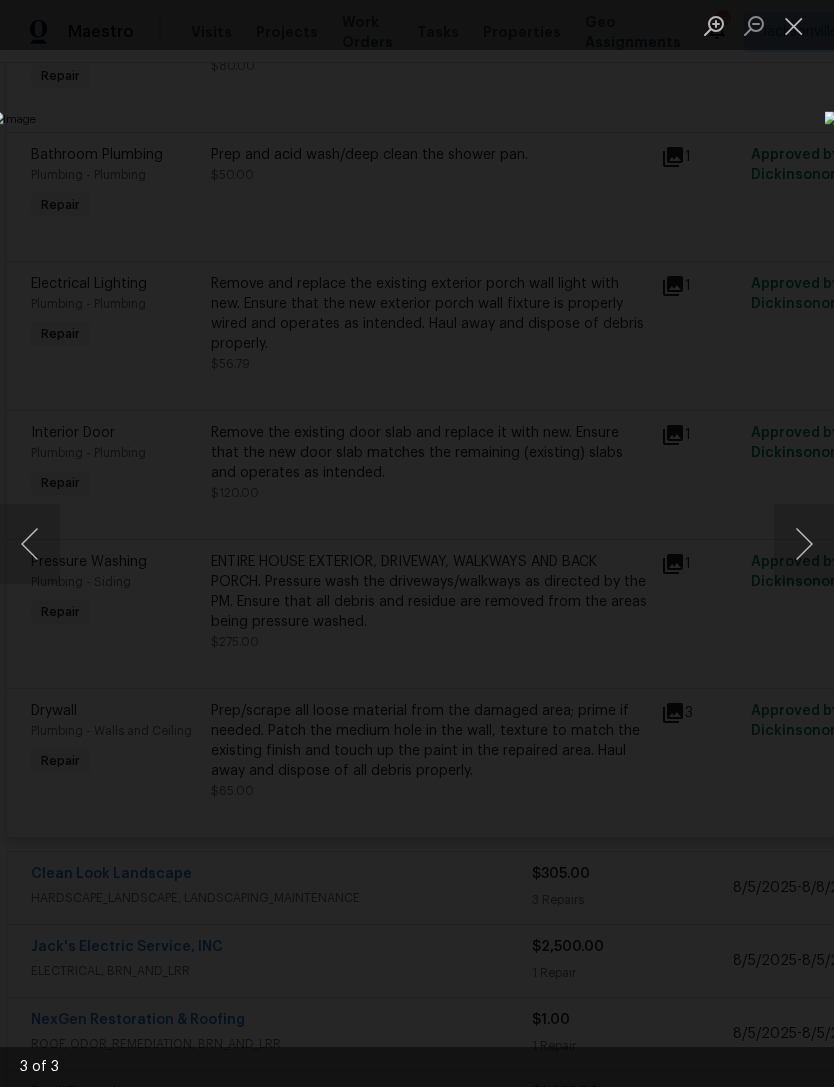 click at bounding box center (417, 543) 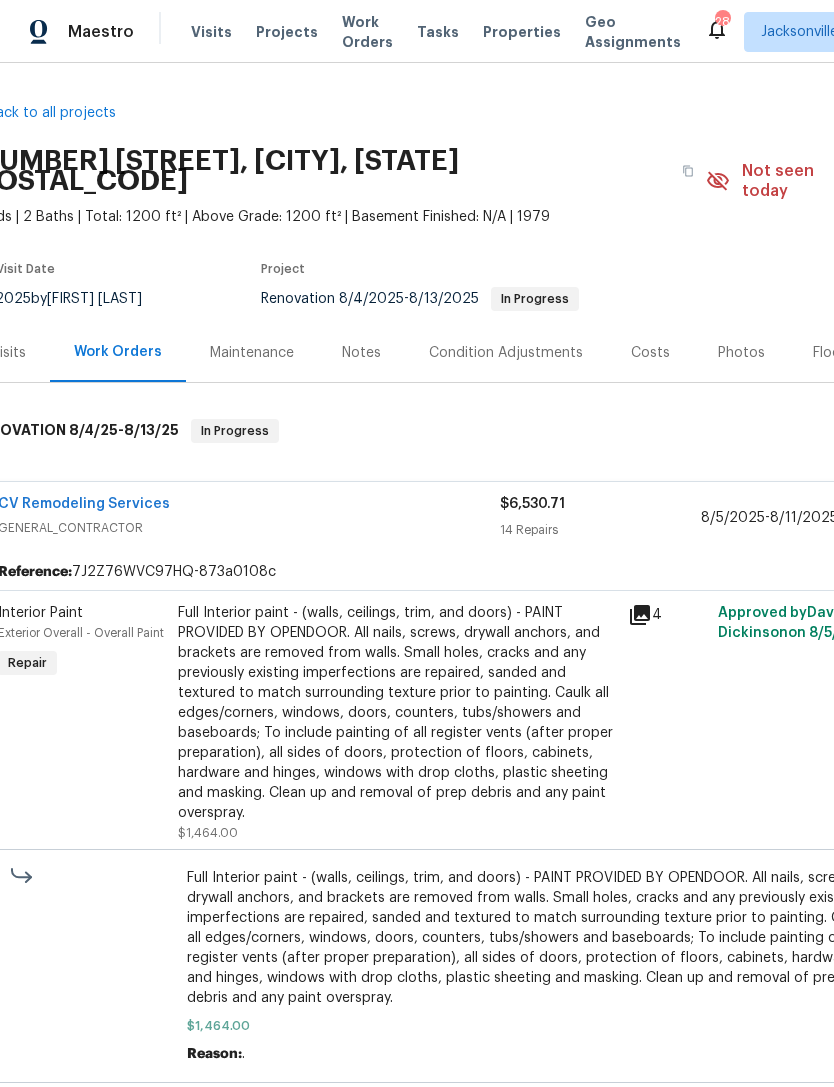 scroll, scrollTop: 0, scrollLeft: 33, axis: horizontal 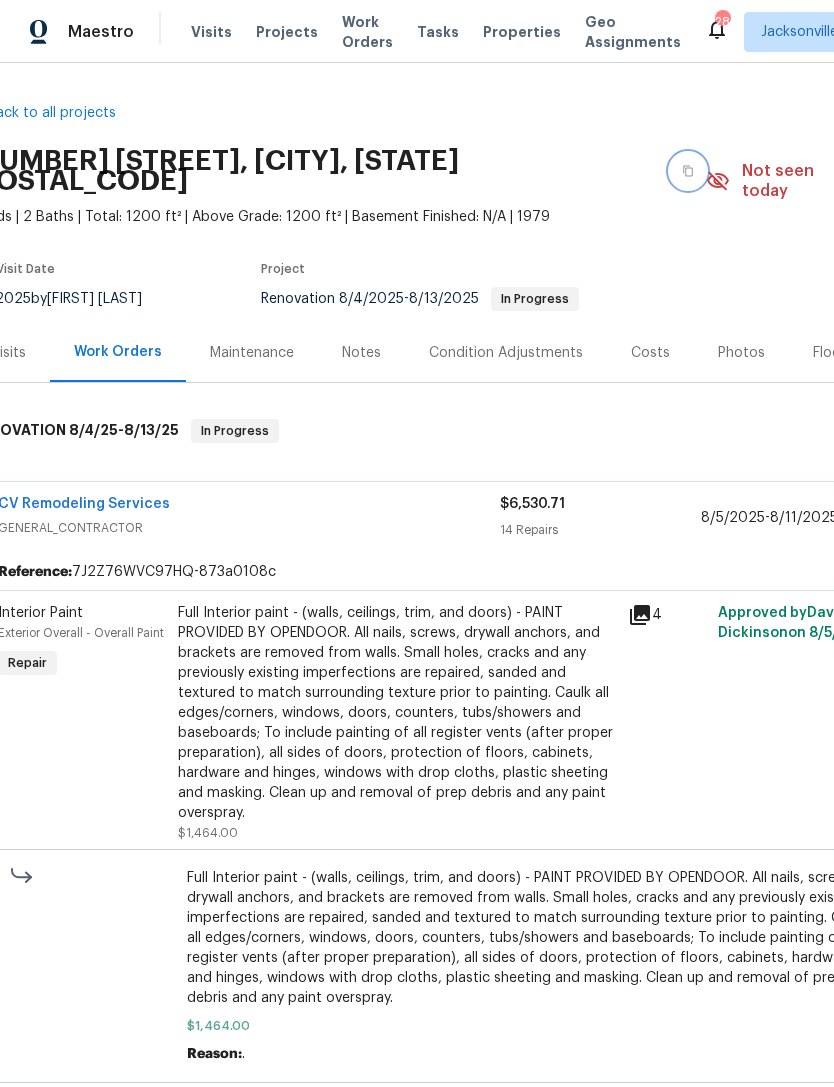 click 